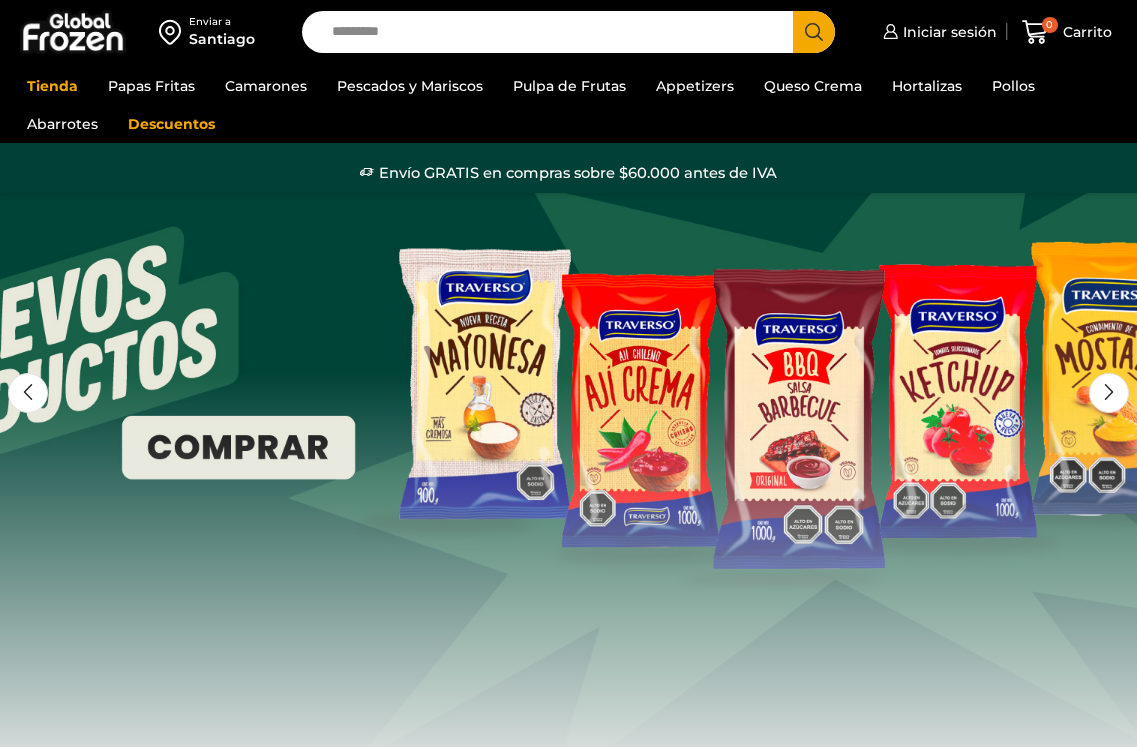 scroll, scrollTop: 0, scrollLeft: 0, axis: both 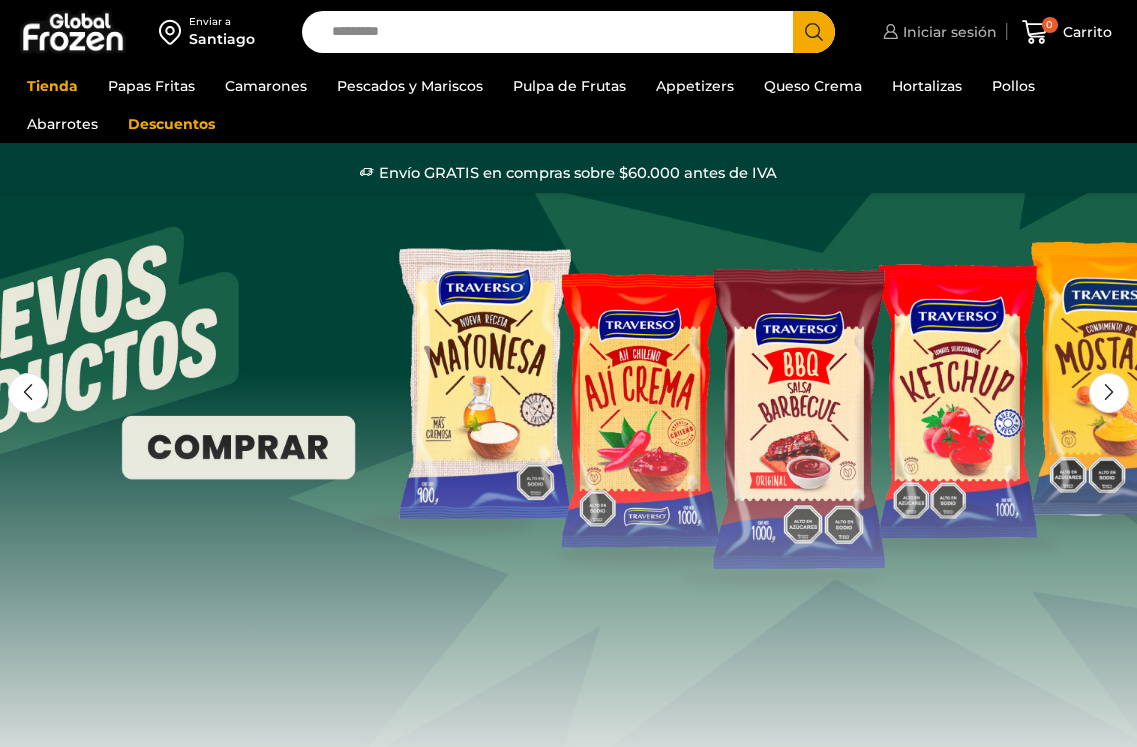 click on "Iniciar sesión" at bounding box center [947, 32] 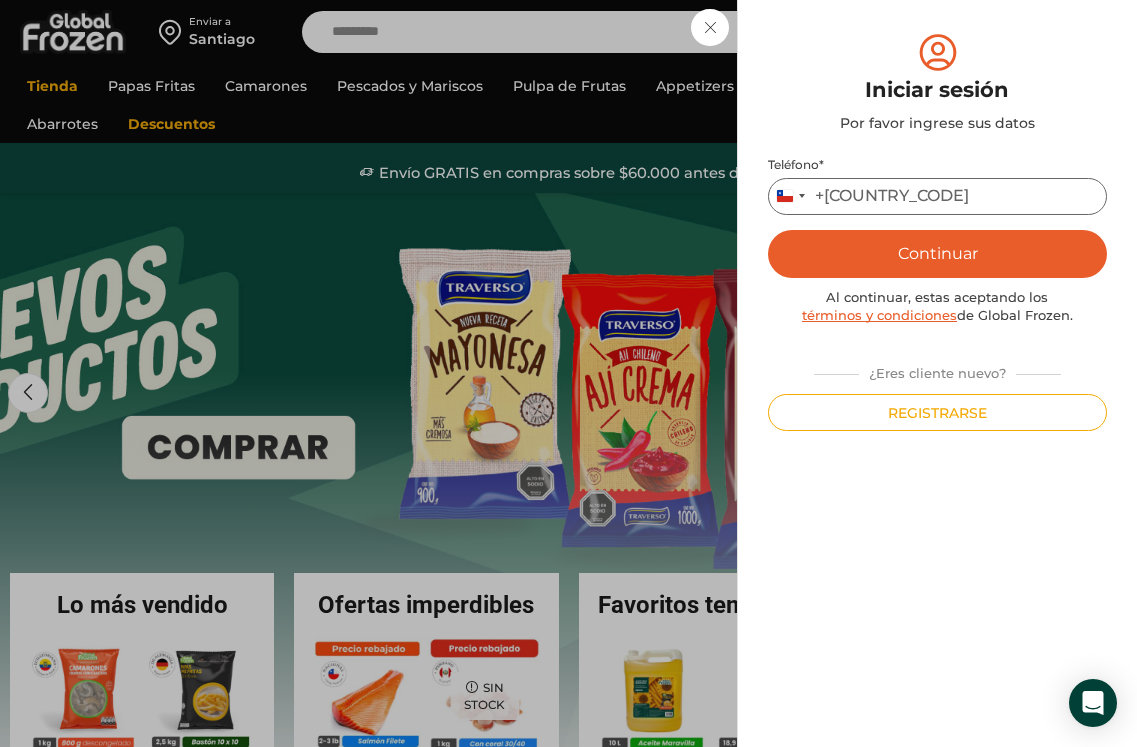 click on "Teléfono
*" at bounding box center [937, 196] 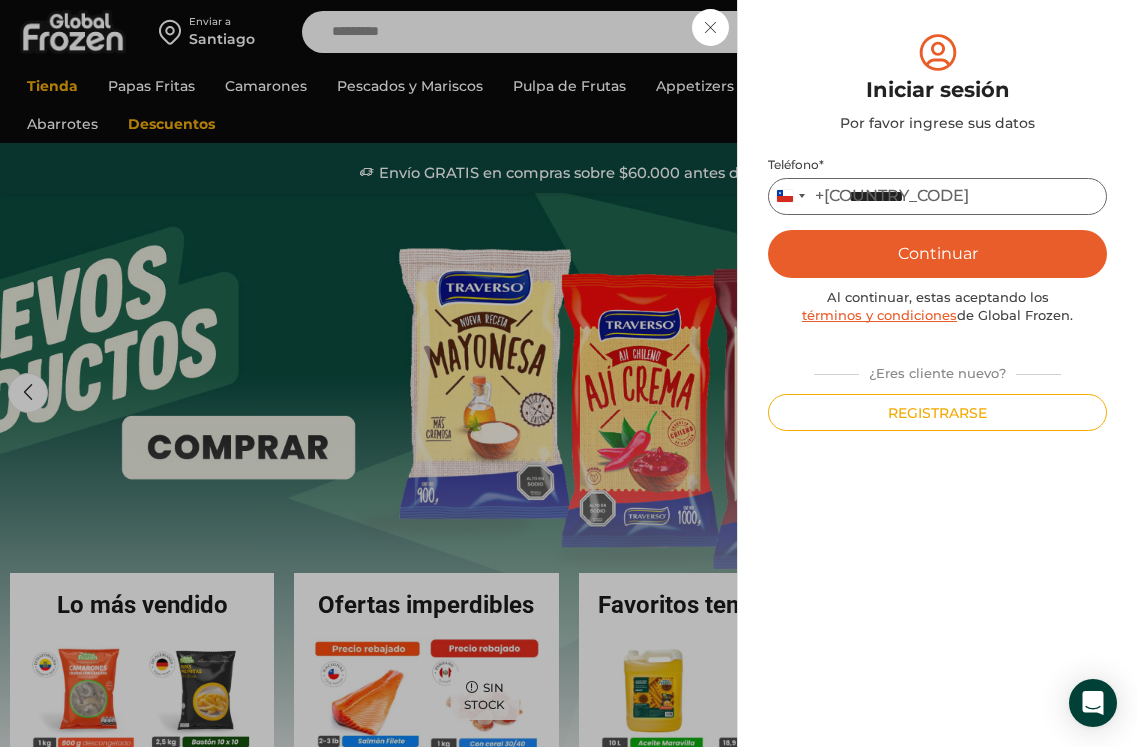 type on "*********" 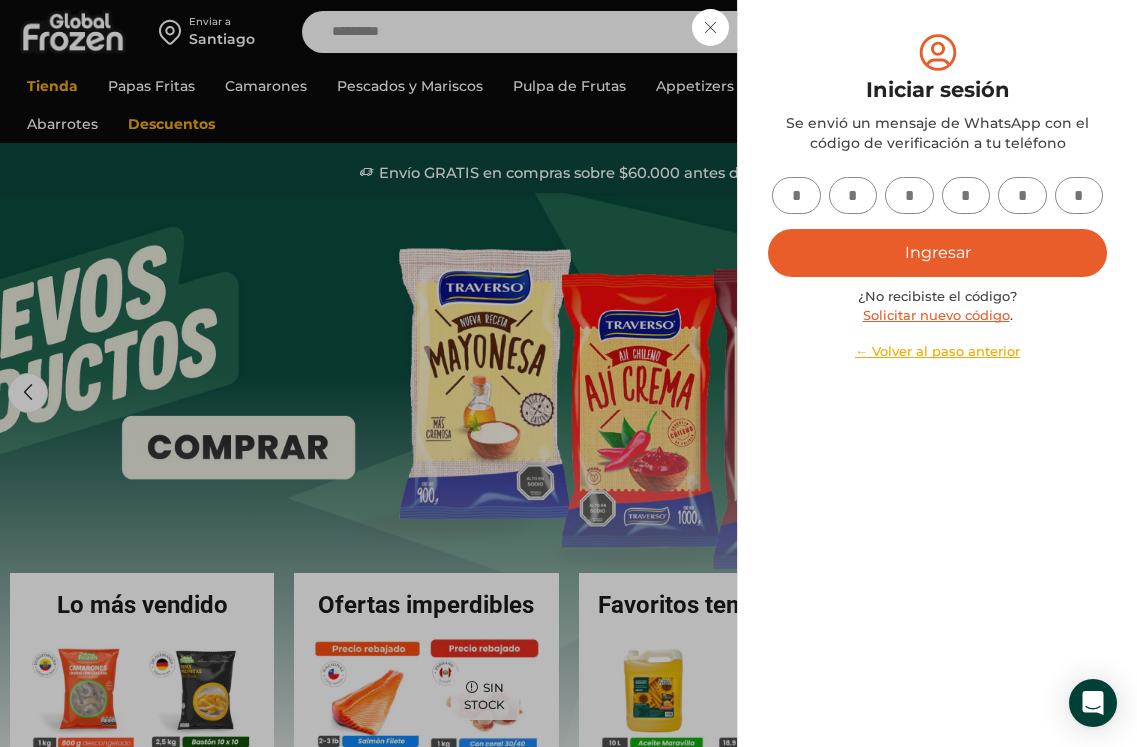 click at bounding box center [796, 195] 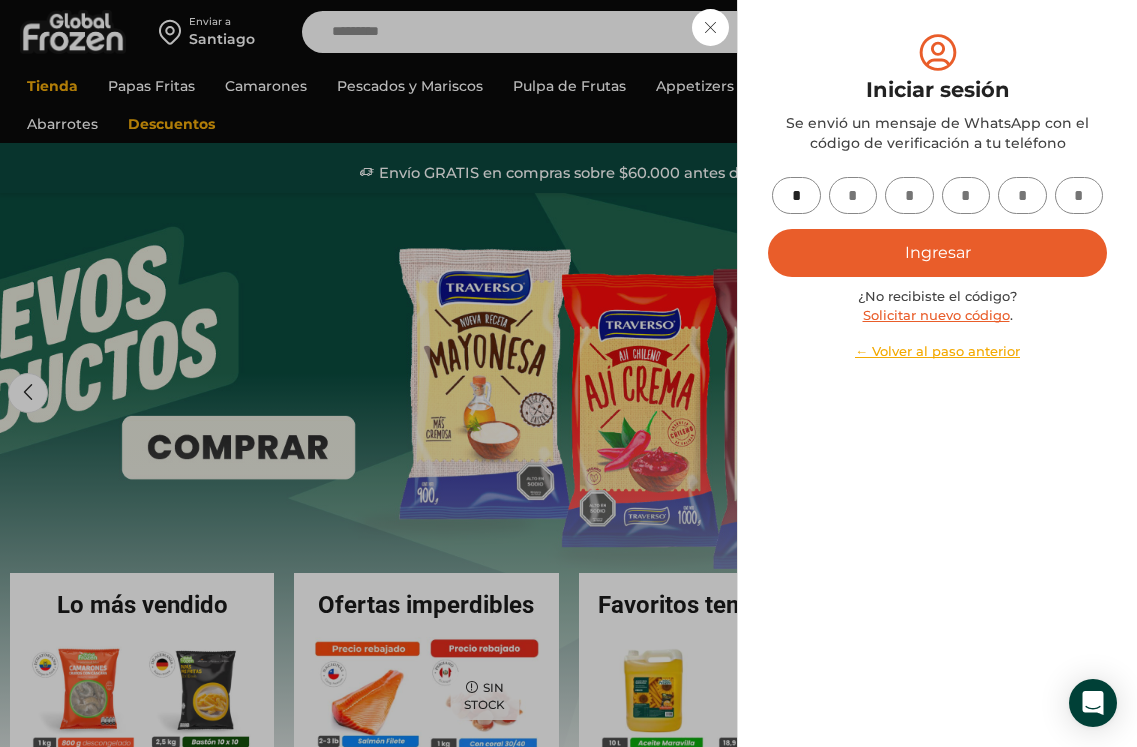 type on "*" 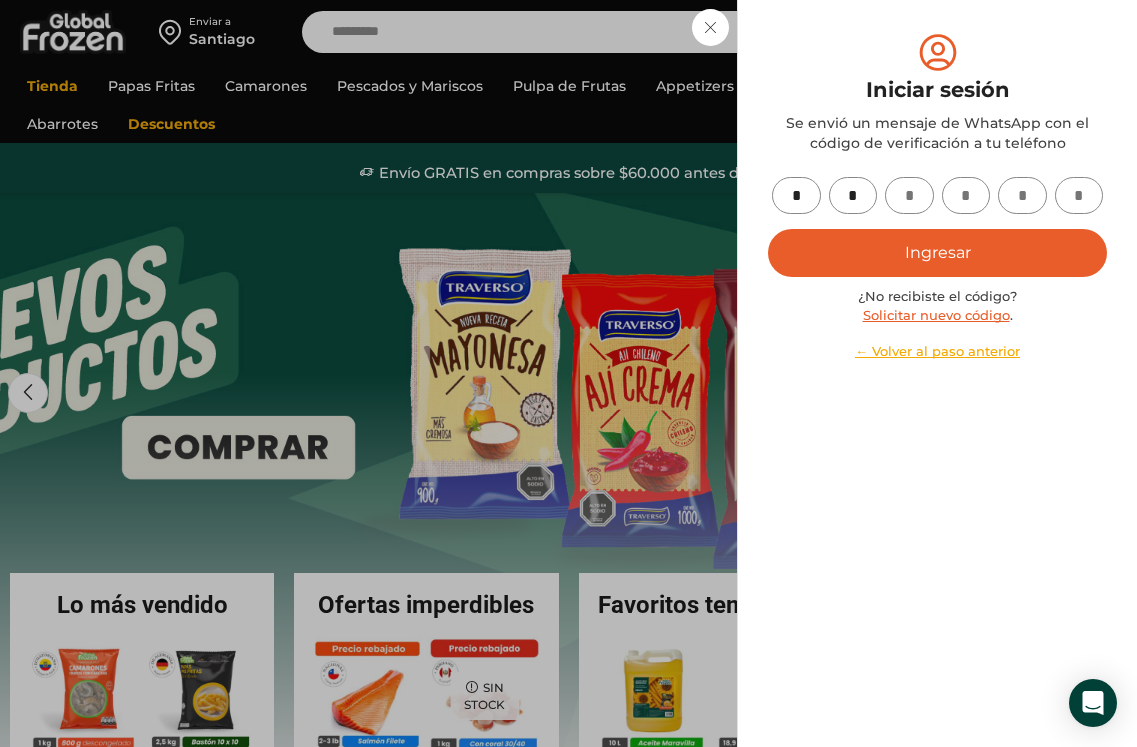 type on "*" 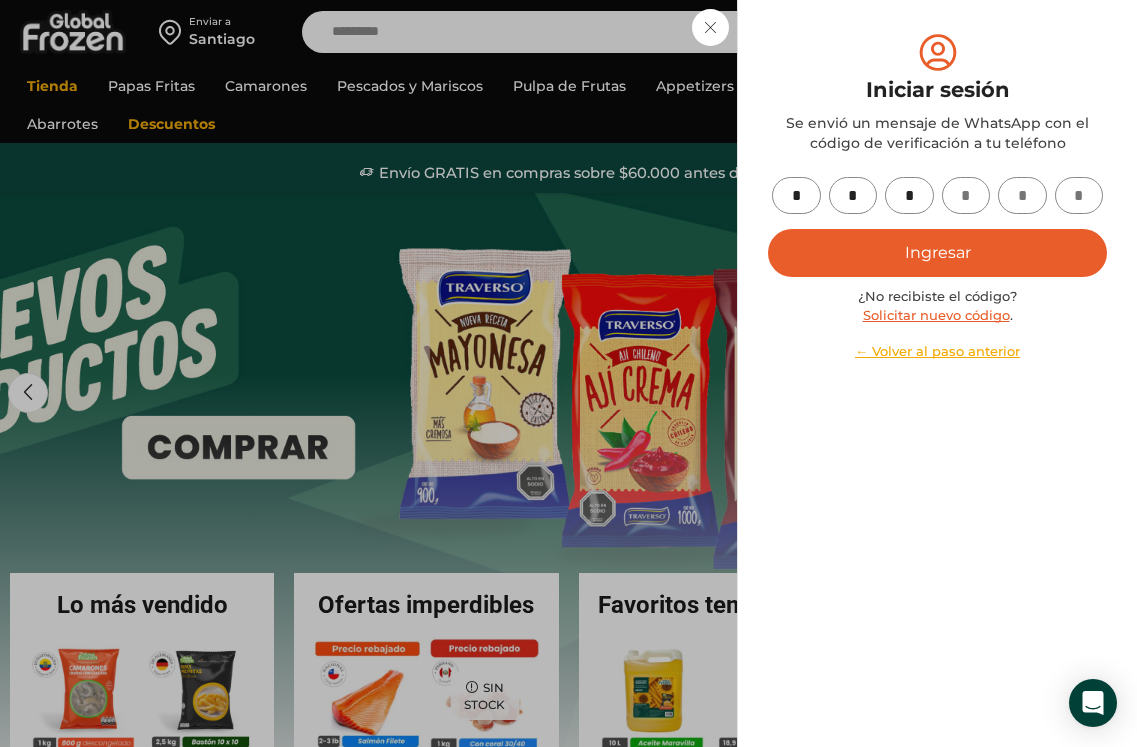 type on "*" 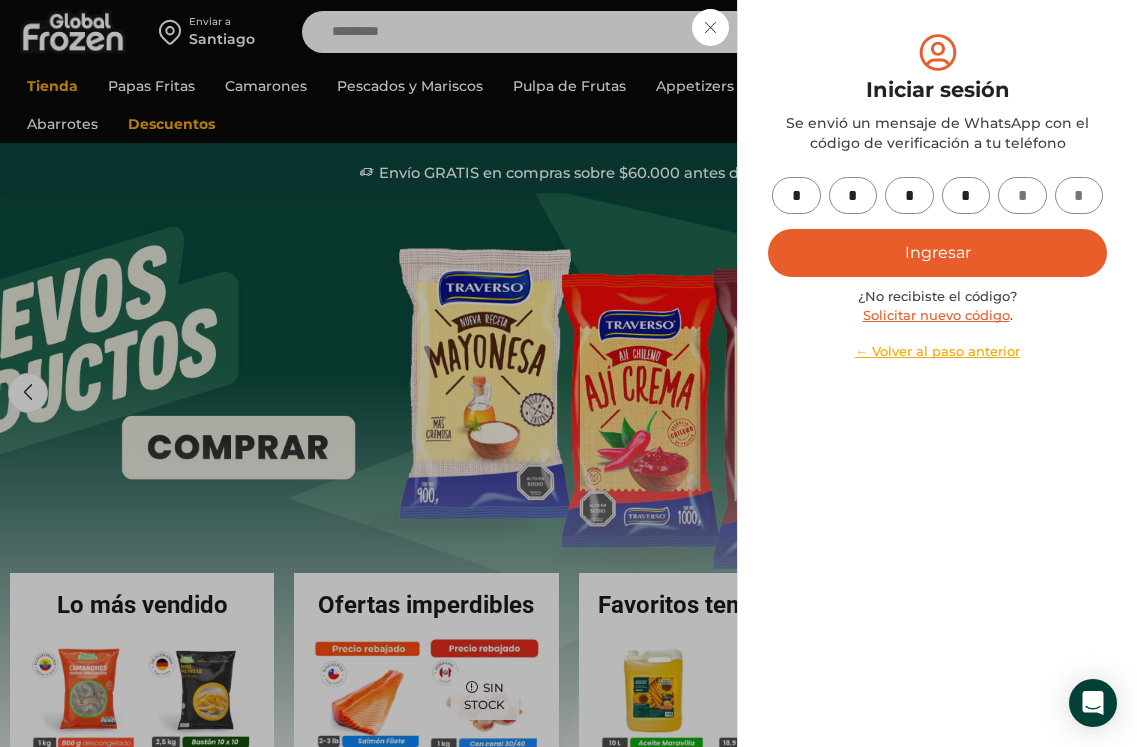 type on "*" 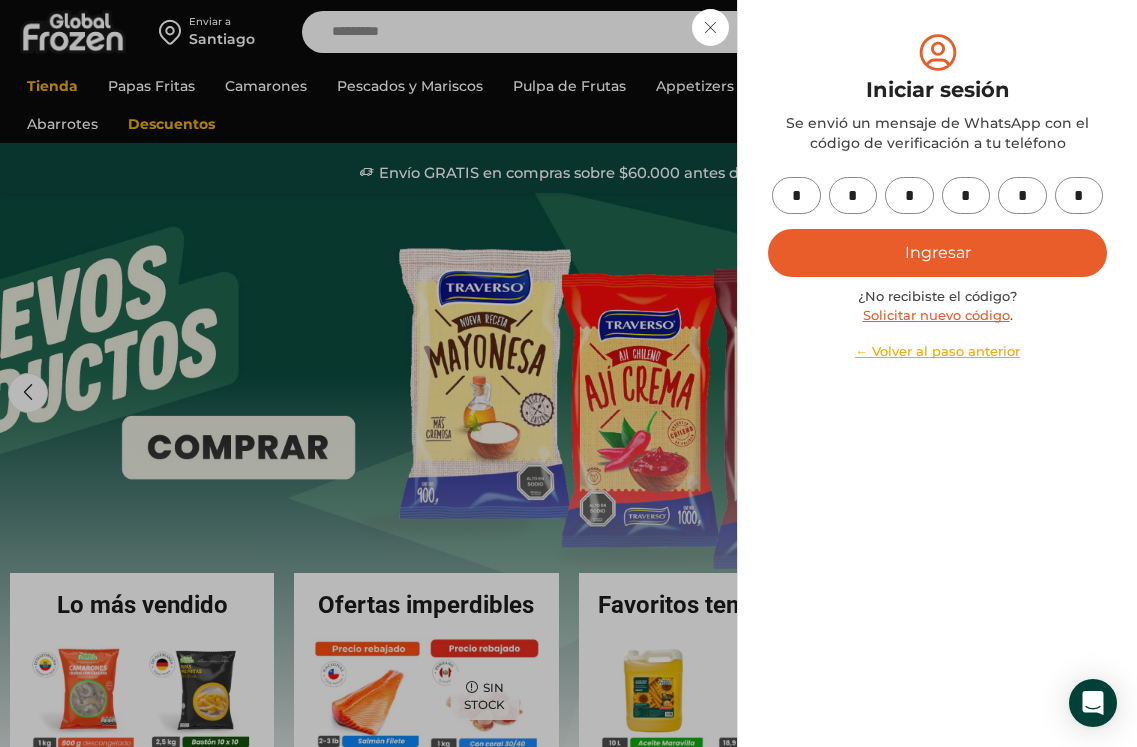 type on "*" 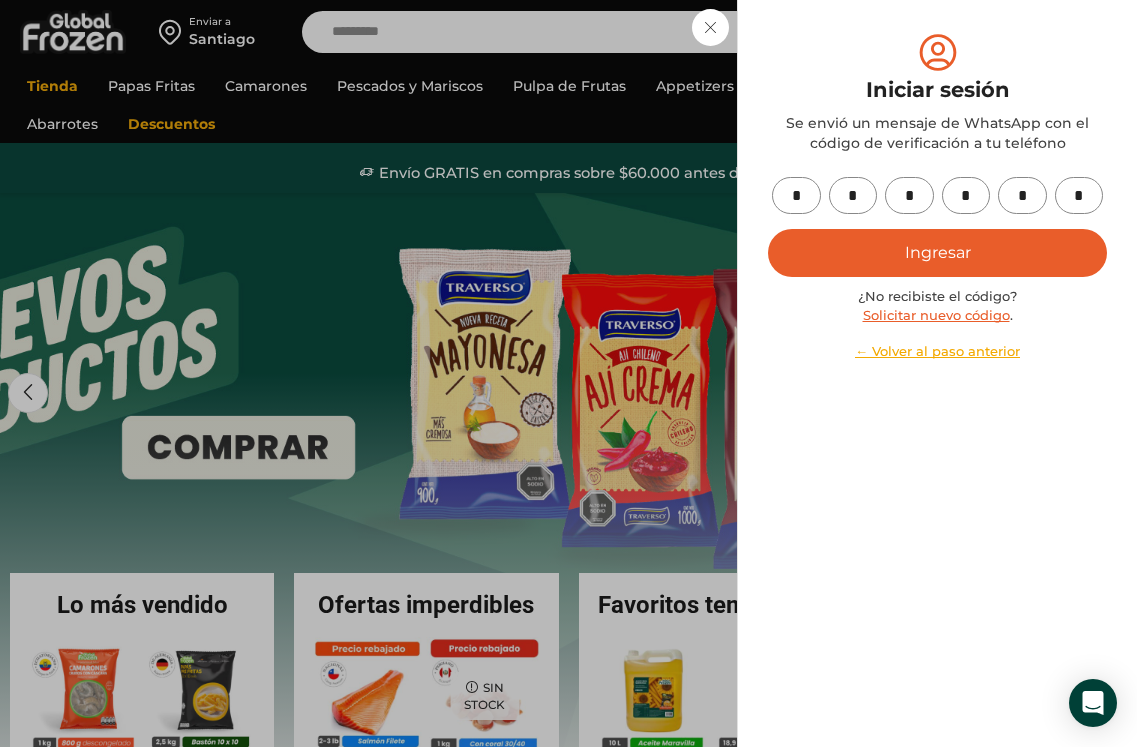 click on "Ingresar" at bounding box center (937, 253) 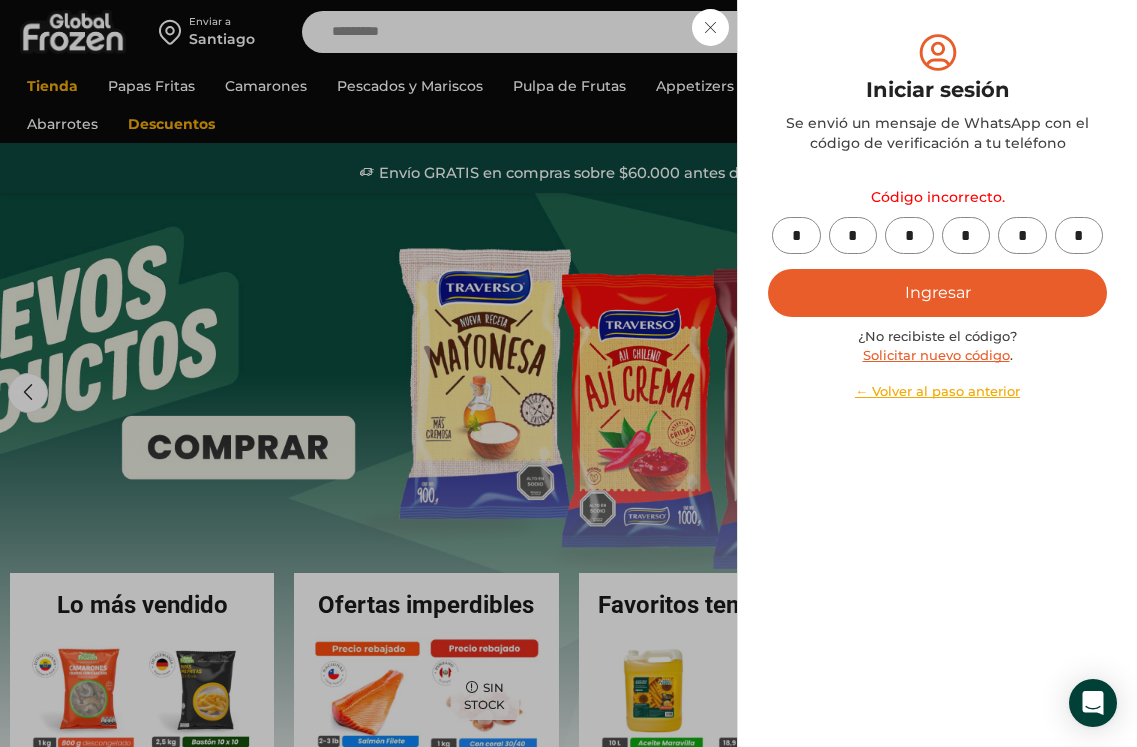 drag, startPoint x: 1023, startPoint y: 284, endPoint x: 1030, endPoint y: 249, distance: 35.69314 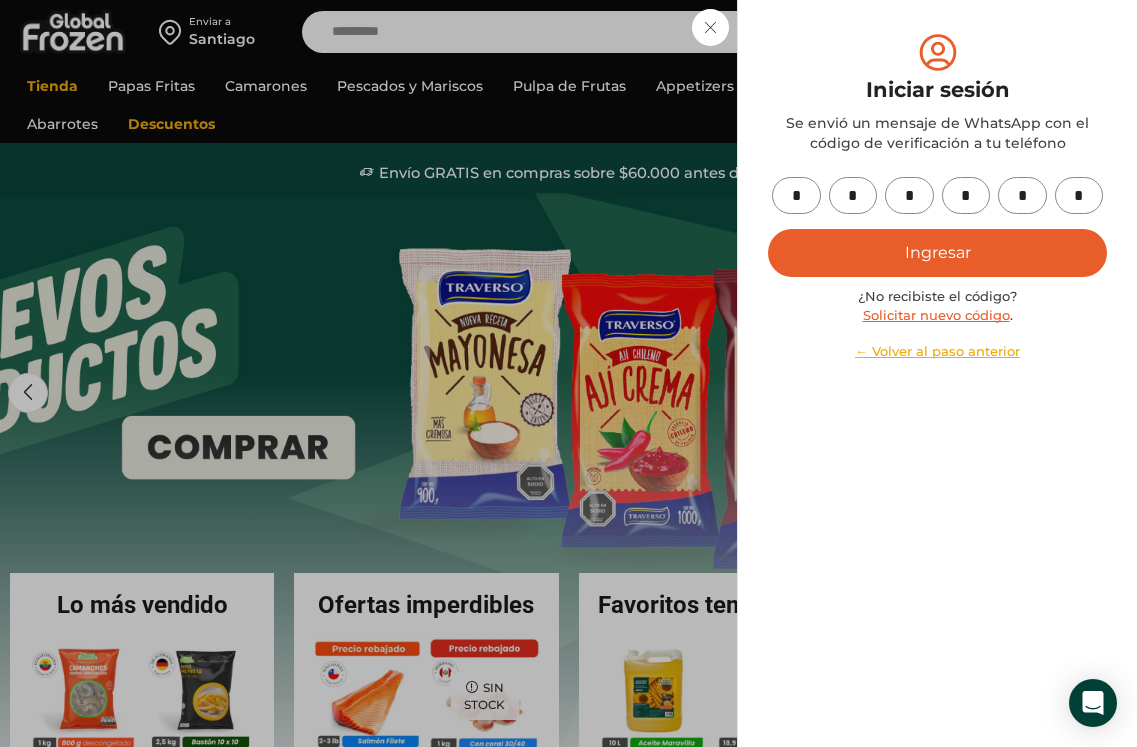 click on "*" at bounding box center [796, 195] 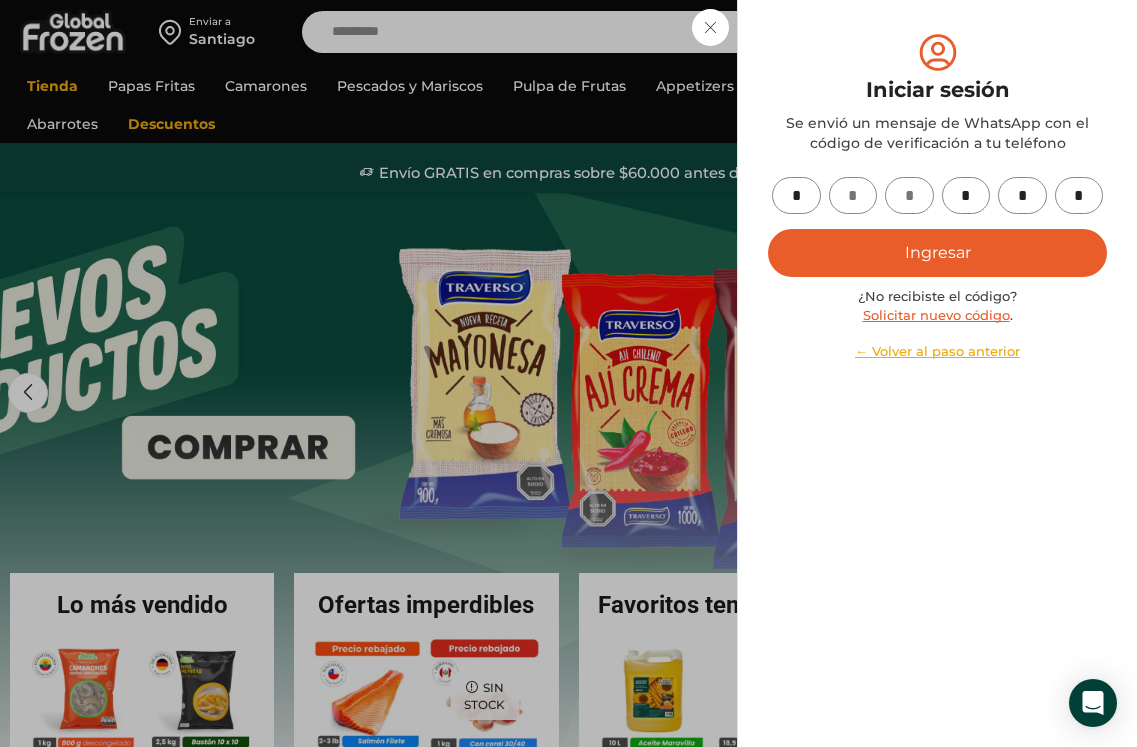 type 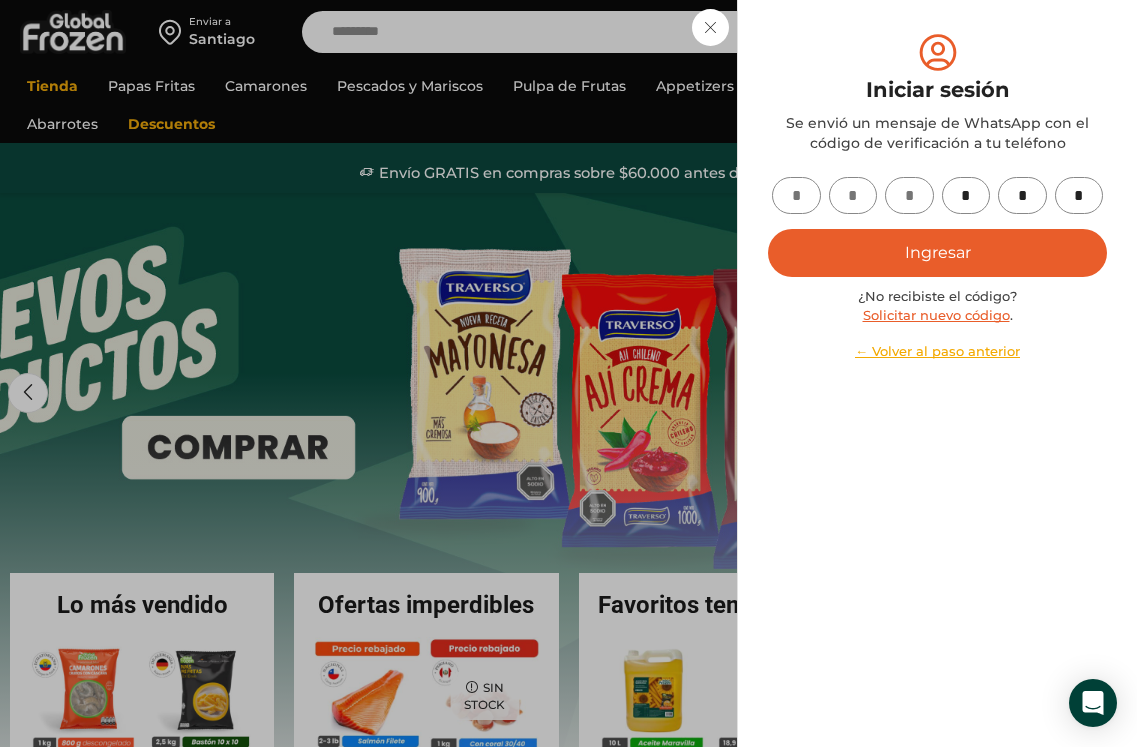 type on "*" 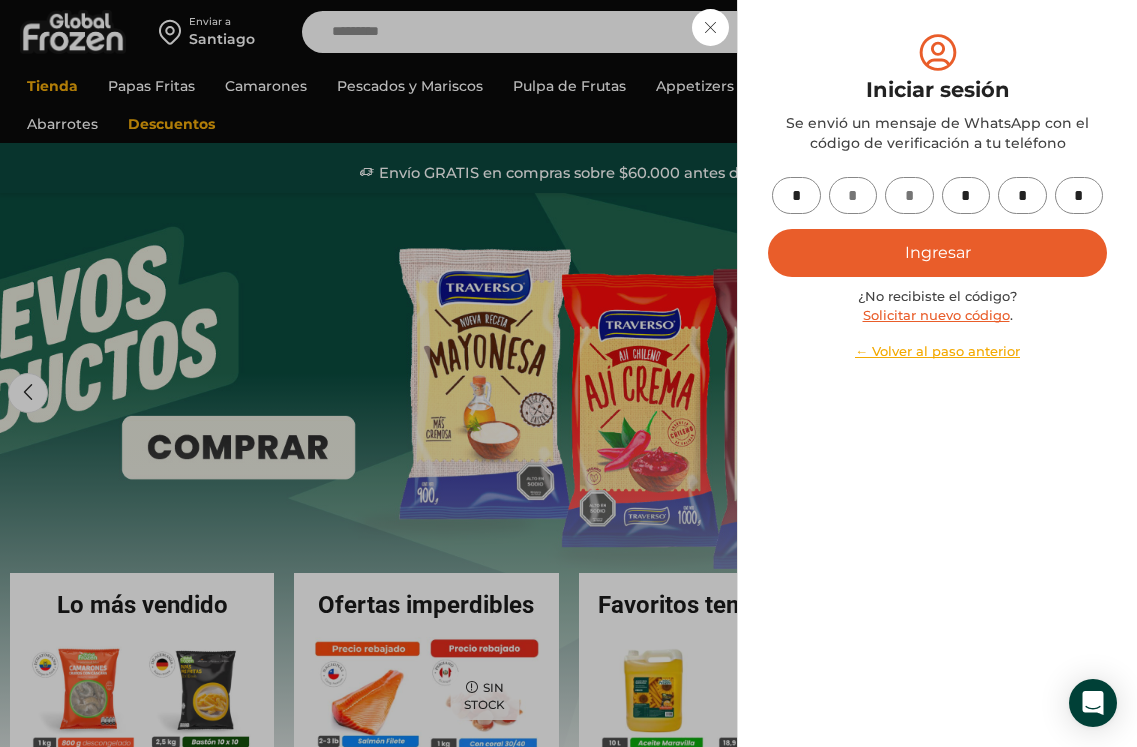 type on "*" 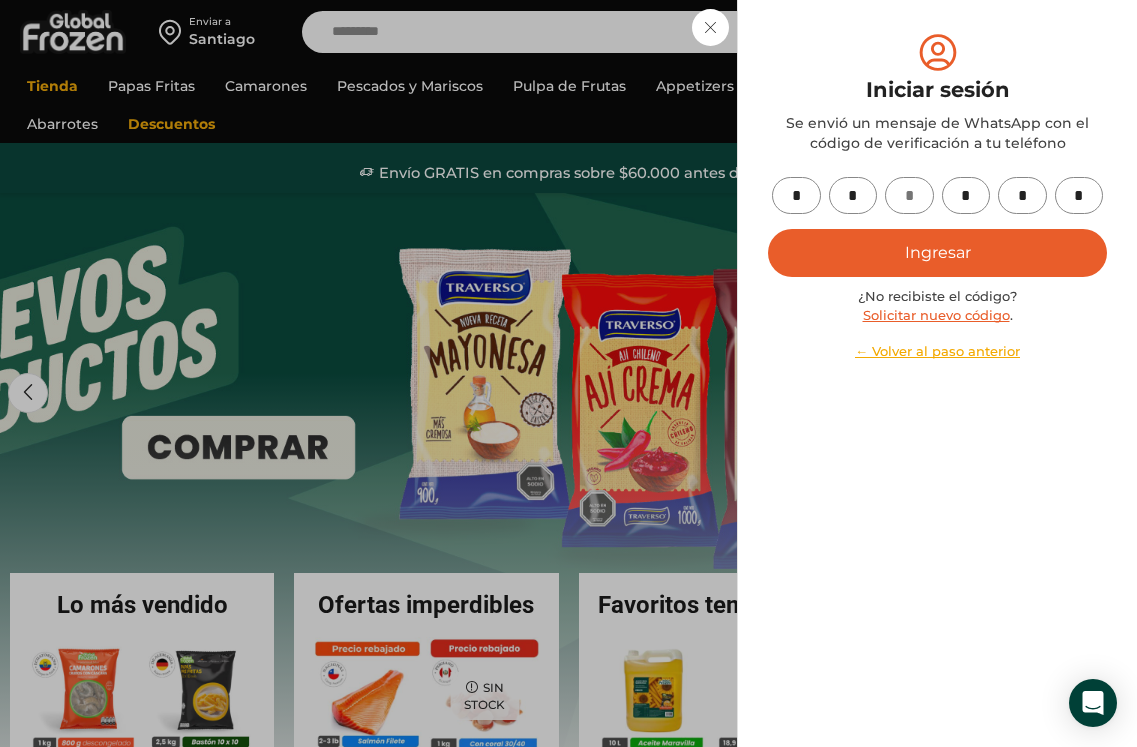 type on "*" 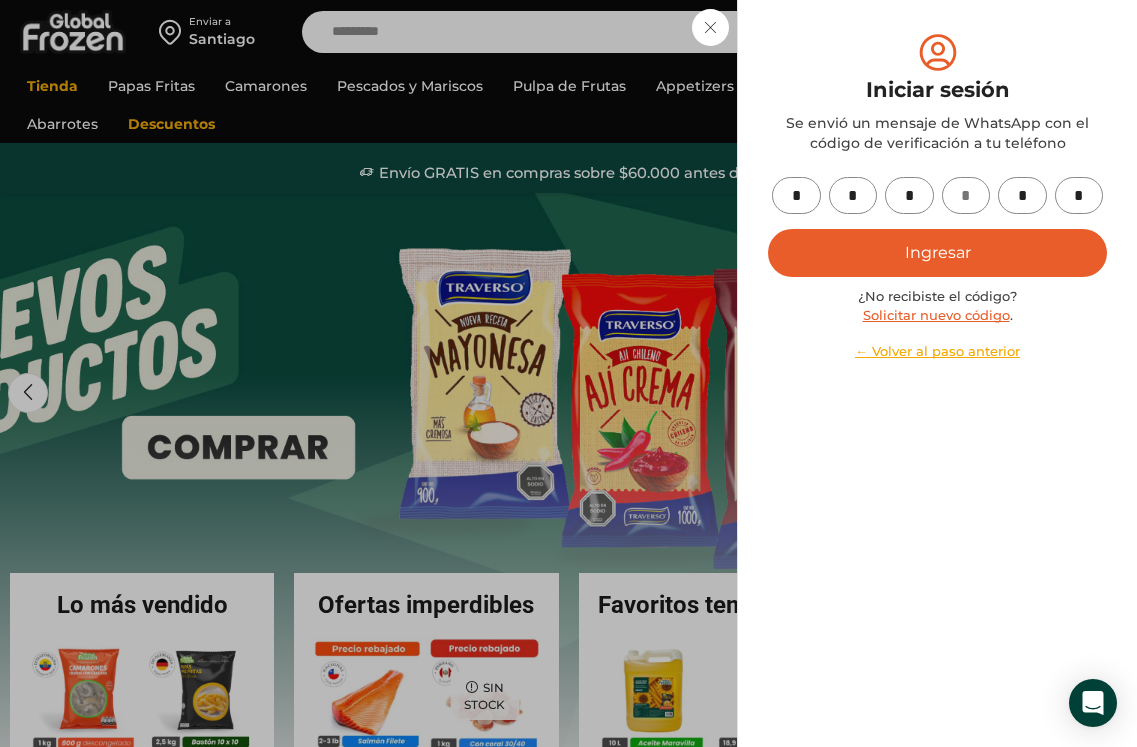 type on "*" 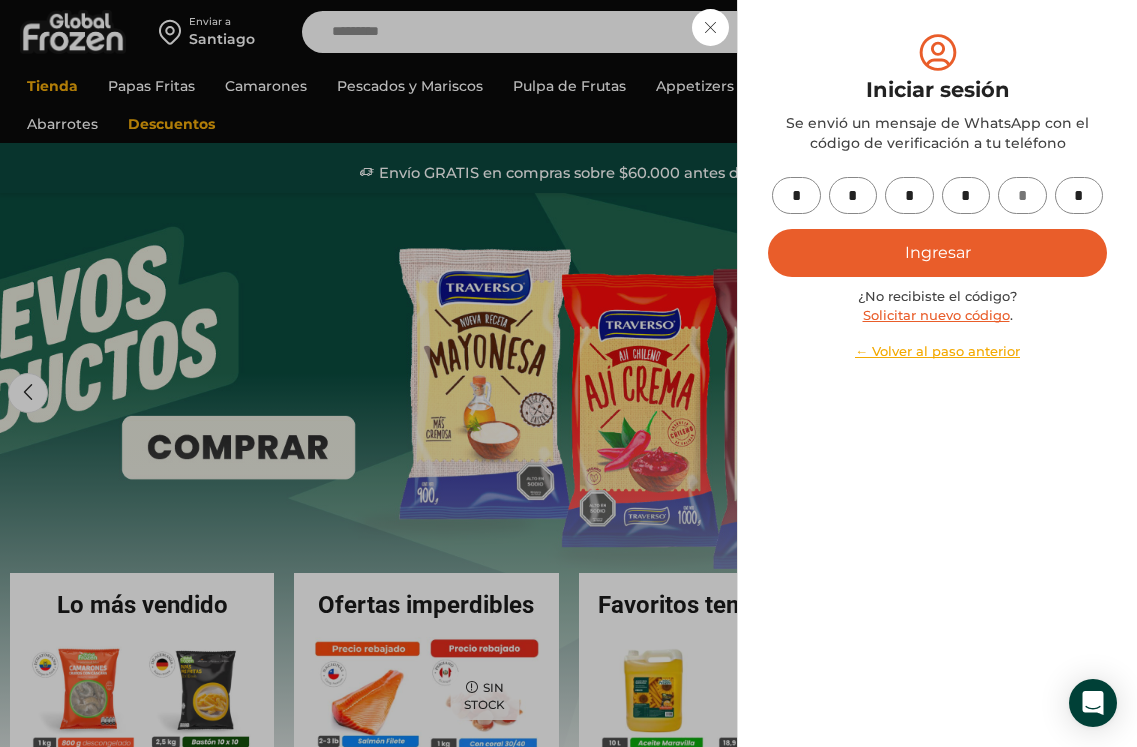 type on "*" 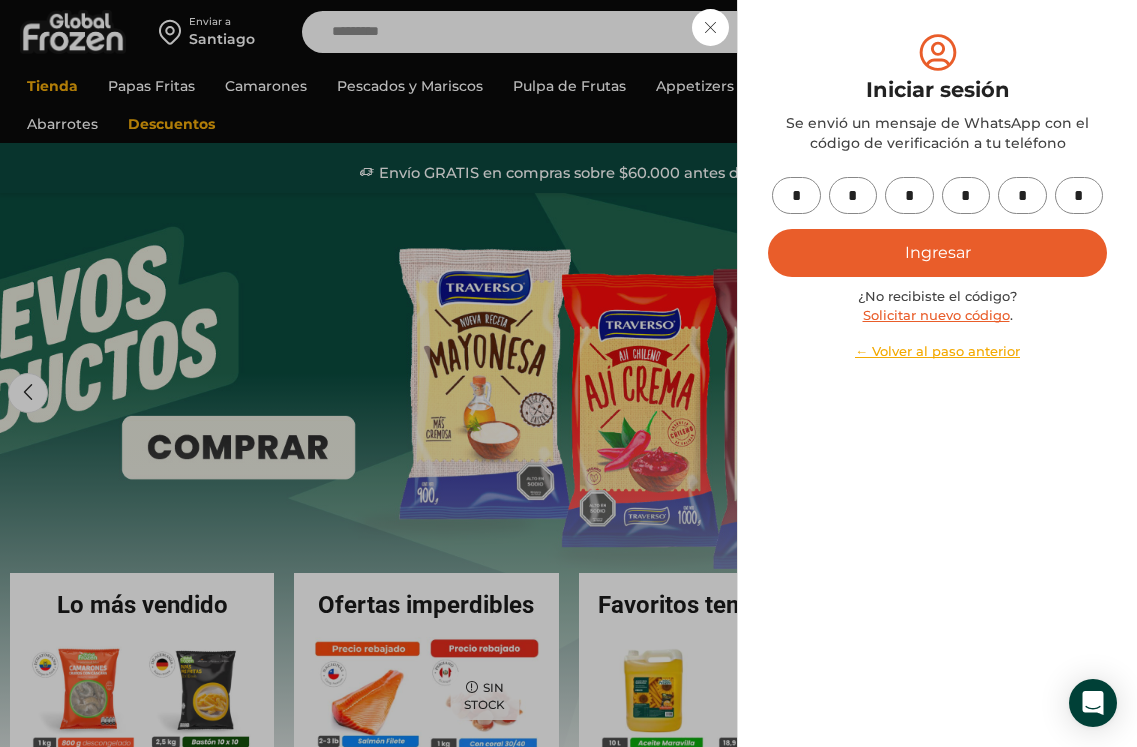 type on "*" 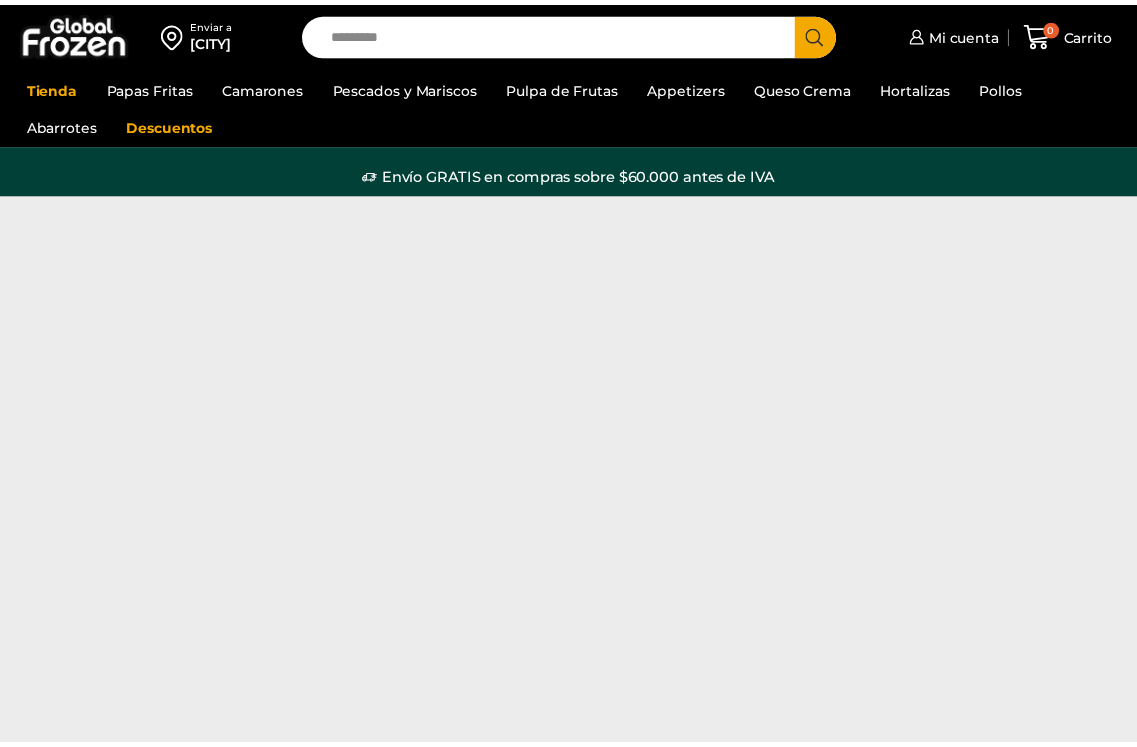 scroll, scrollTop: 0, scrollLeft: 0, axis: both 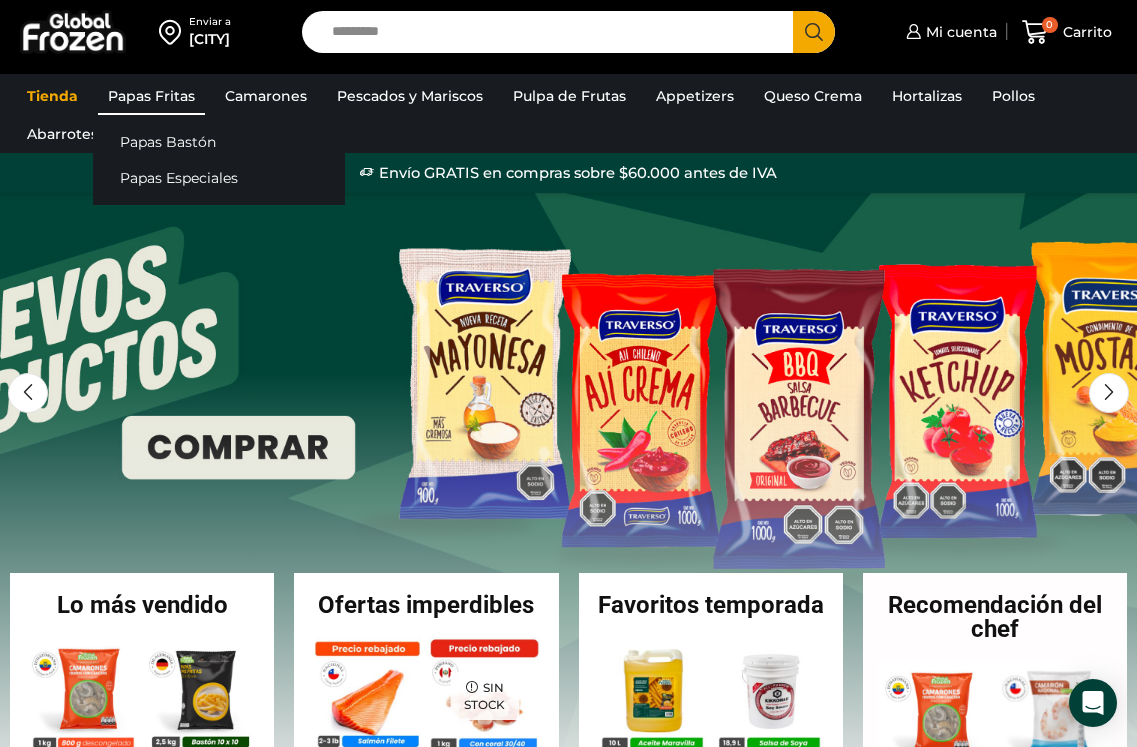 click on "Papas Fritas" at bounding box center (151, 96) 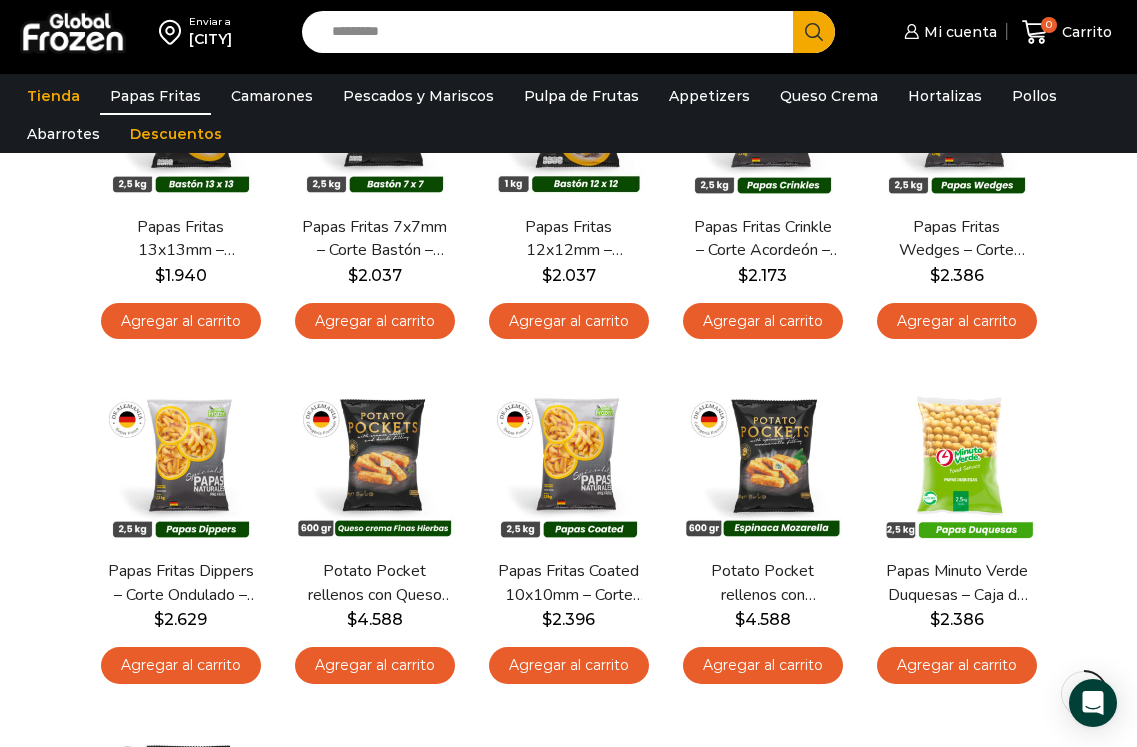 scroll, scrollTop: 200, scrollLeft: 0, axis: vertical 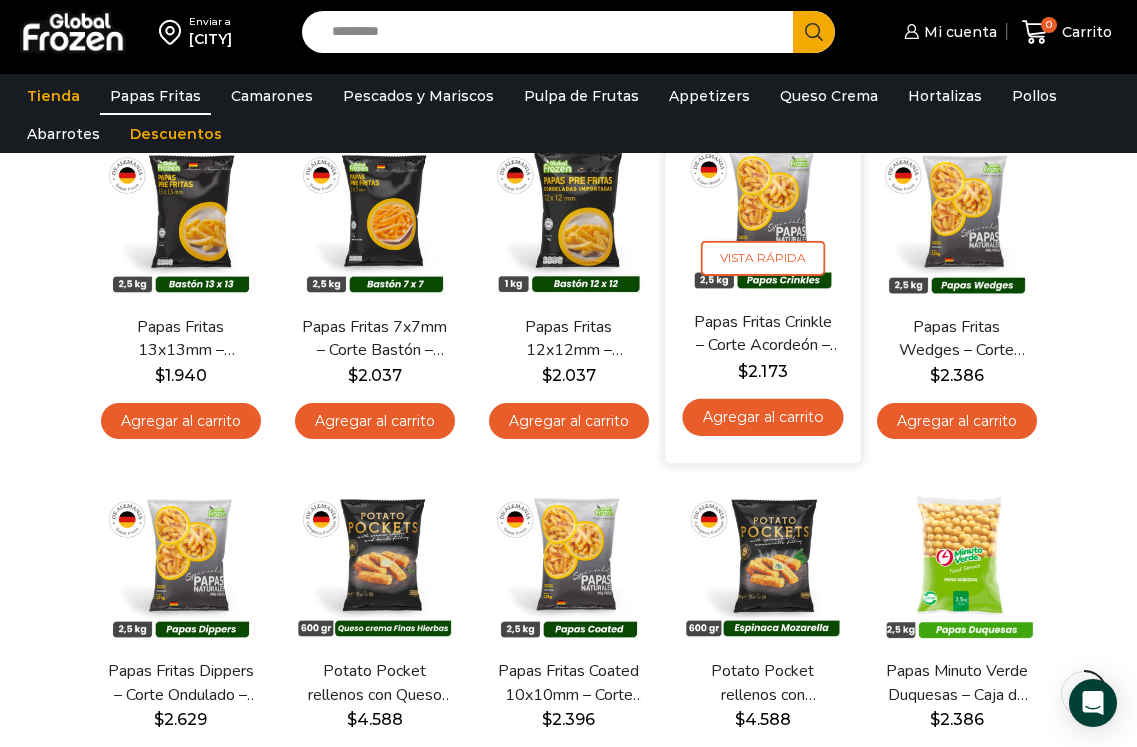click on "Agregar al carrito" at bounding box center [762, 416] 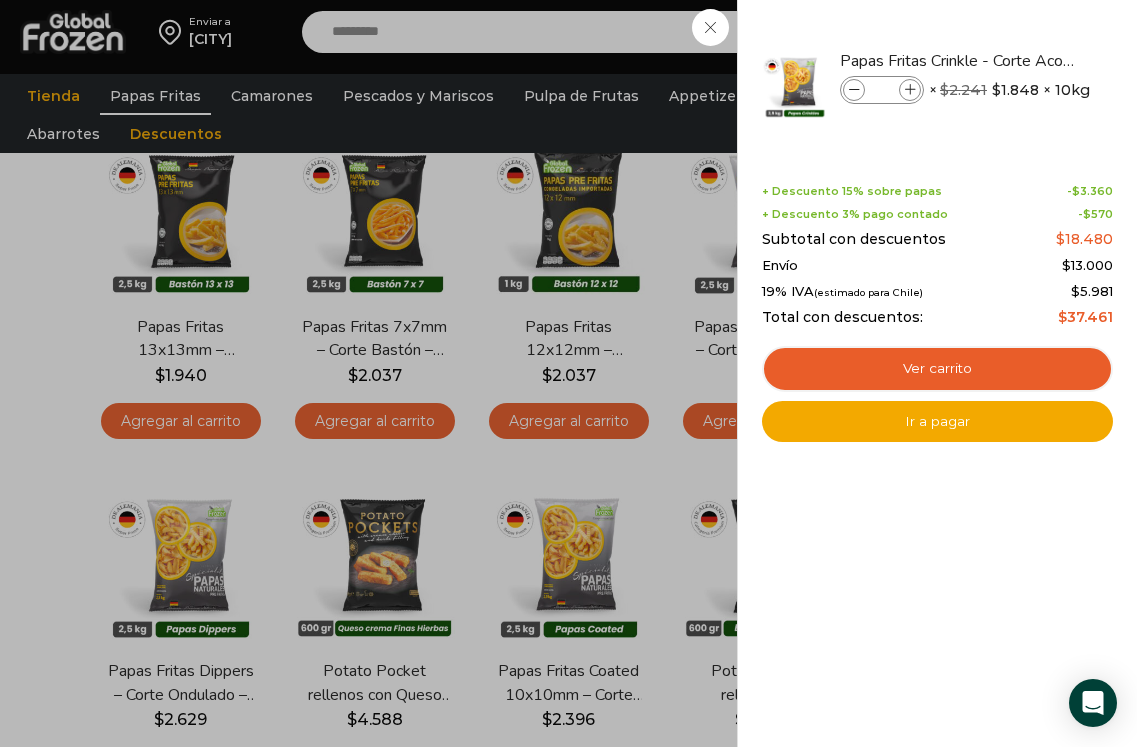 click on "1
Carrito
1
1
Shopping Cart
*" at bounding box center [1067, 32] 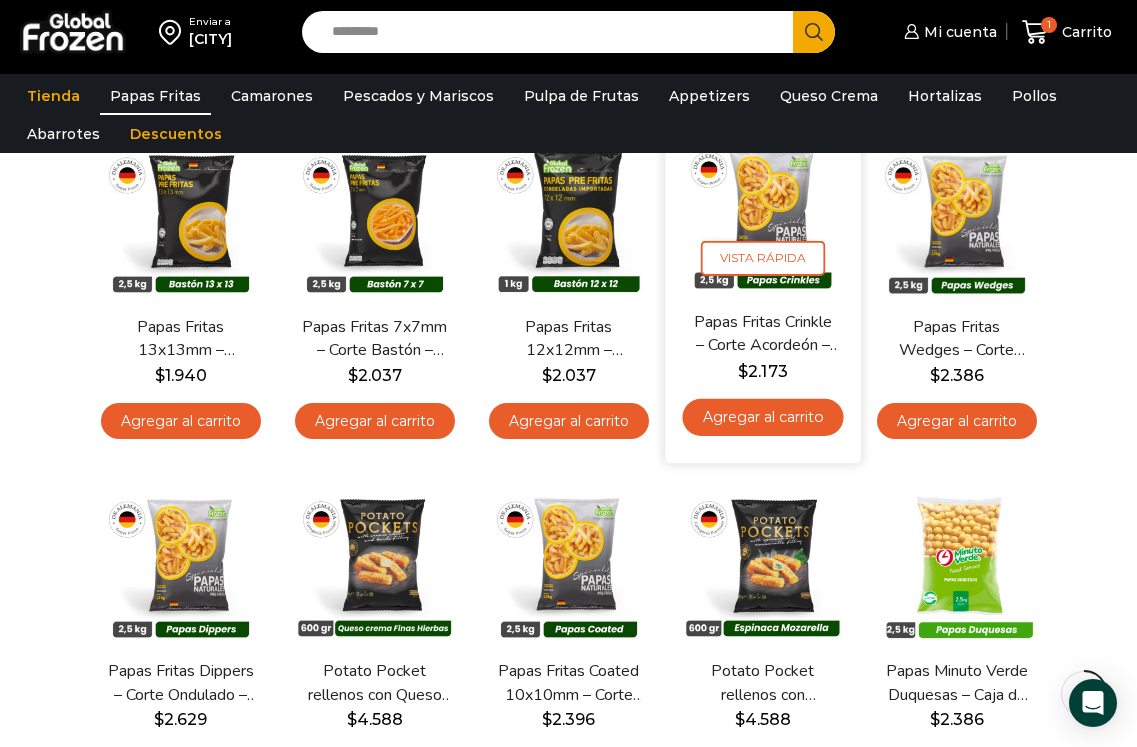 click on "Agregar al carrito" at bounding box center (762, 416) 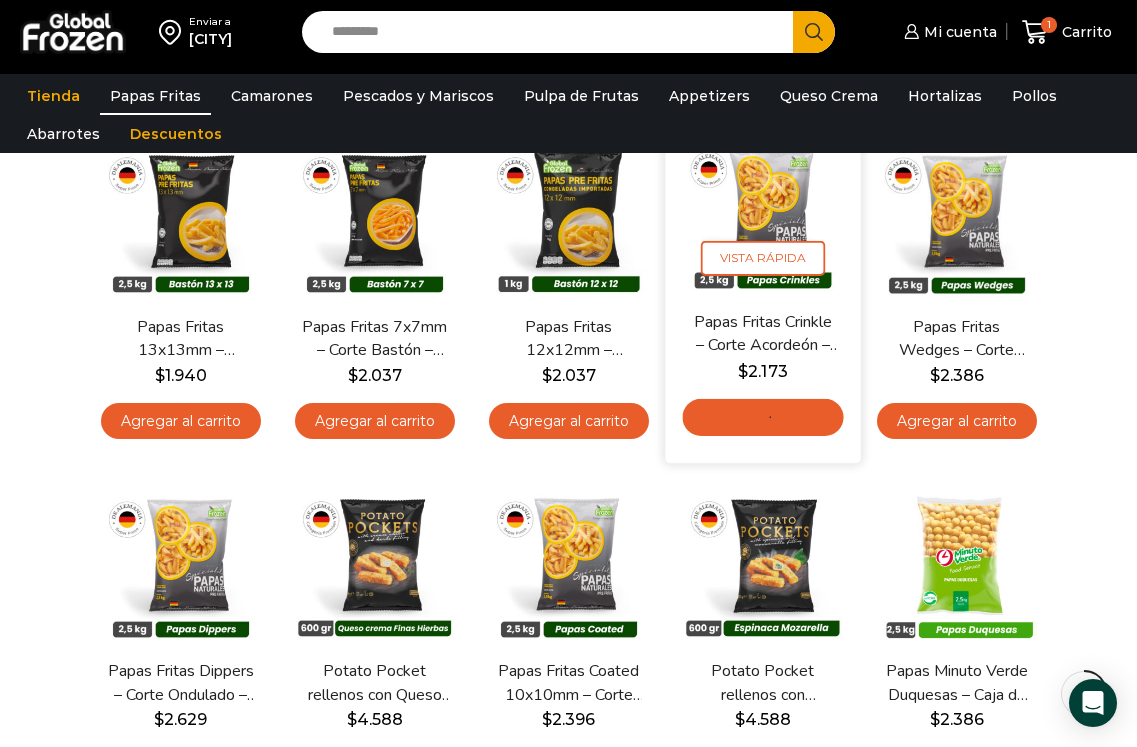 click on "Agregar al carrito" at bounding box center (762, 416) 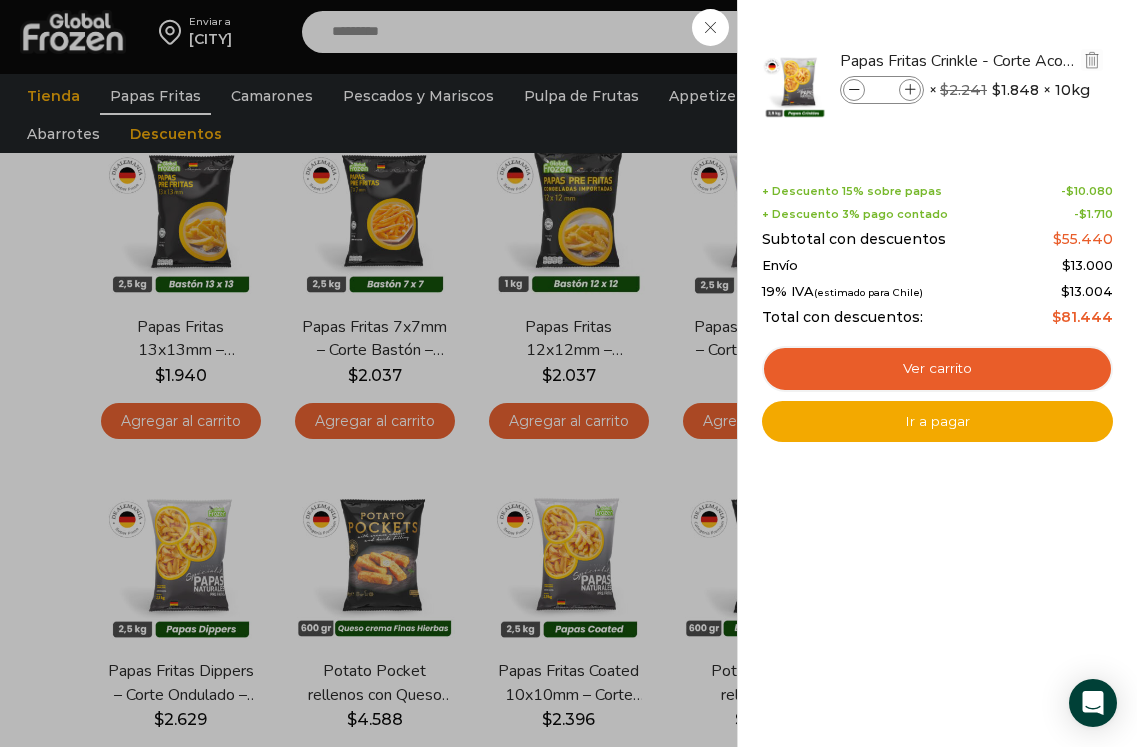 click at bounding box center (910, 90) 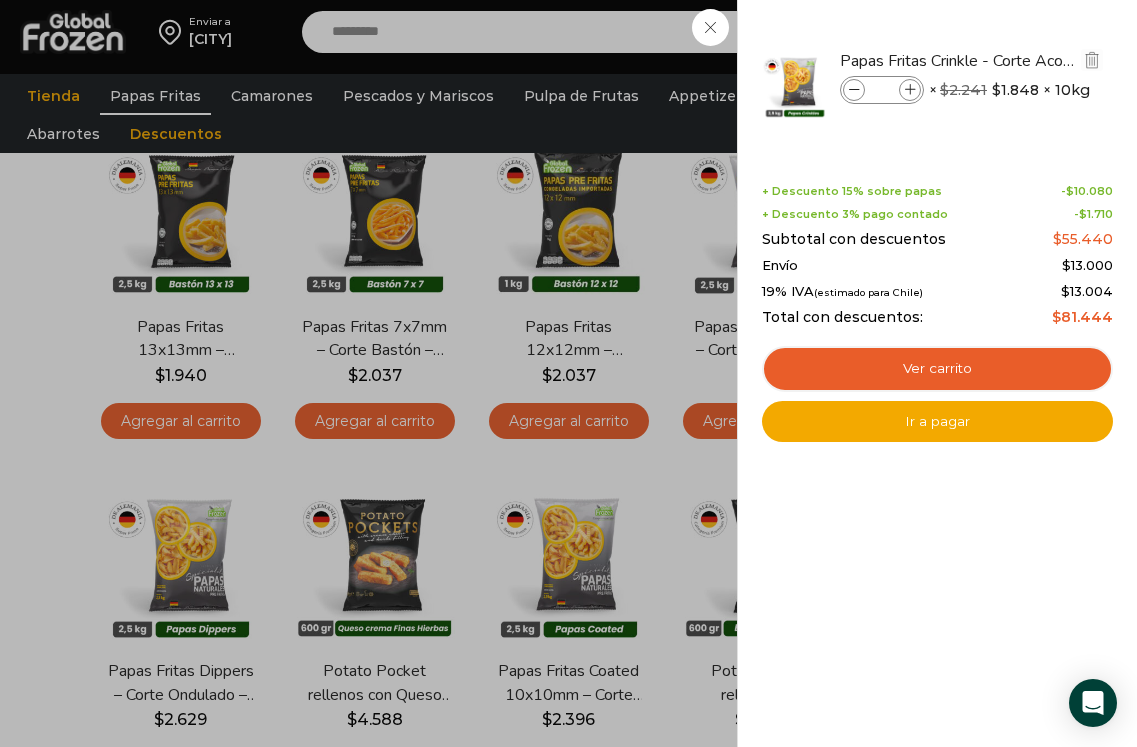 click at bounding box center [910, 90] 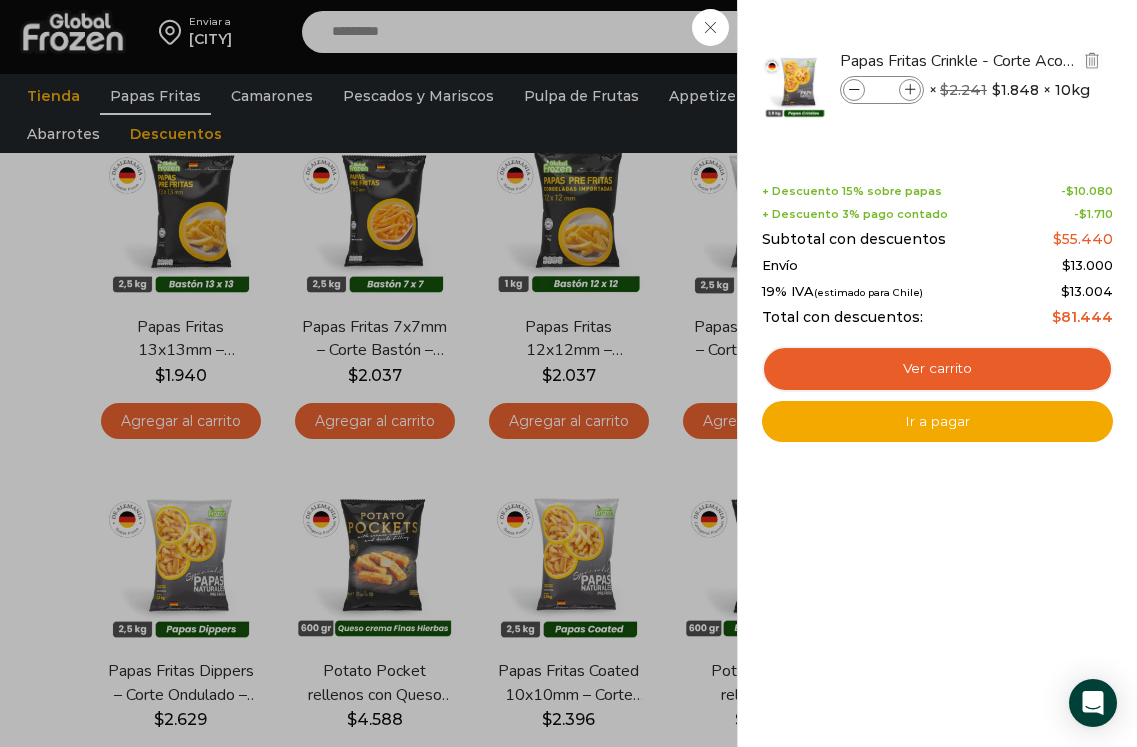 click at bounding box center [910, 90] 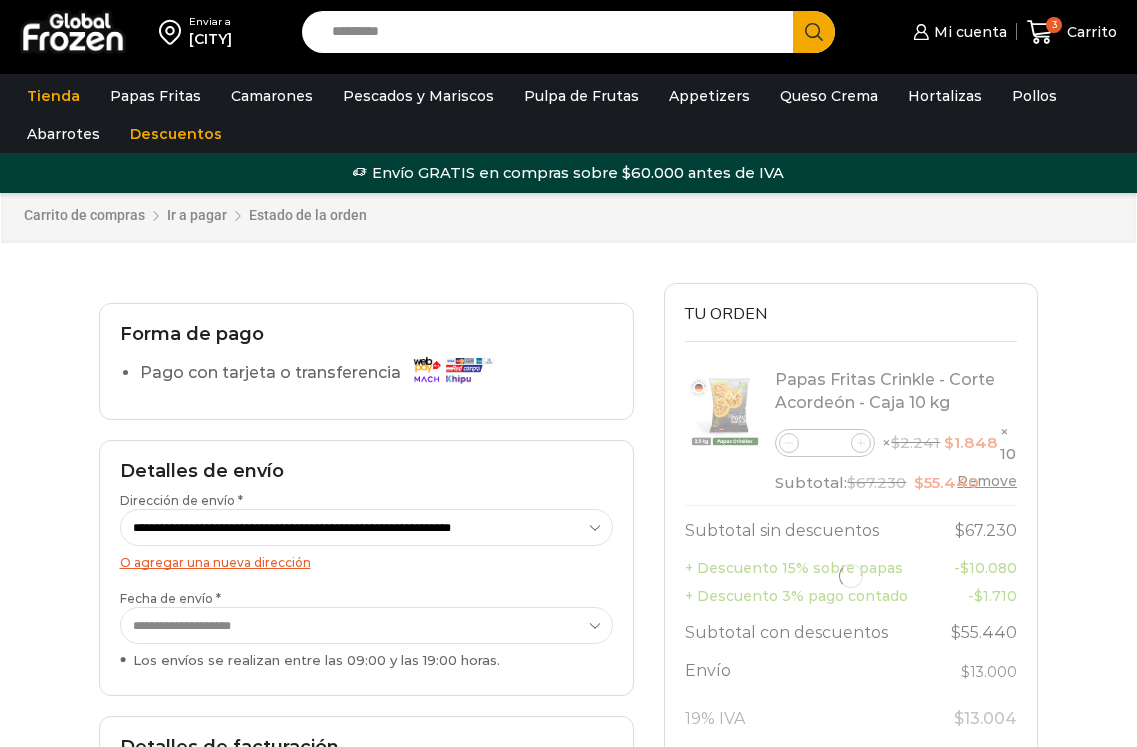 scroll, scrollTop: 0, scrollLeft: 0, axis: both 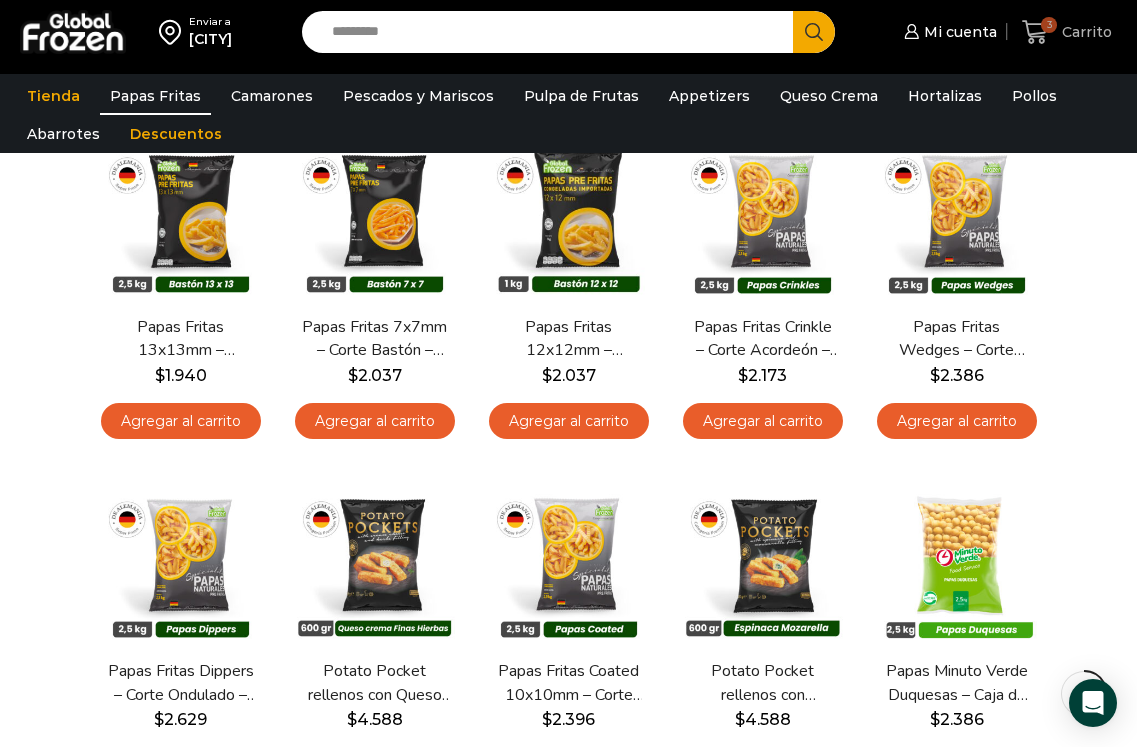click on "Carrito" at bounding box center (1084, 32) 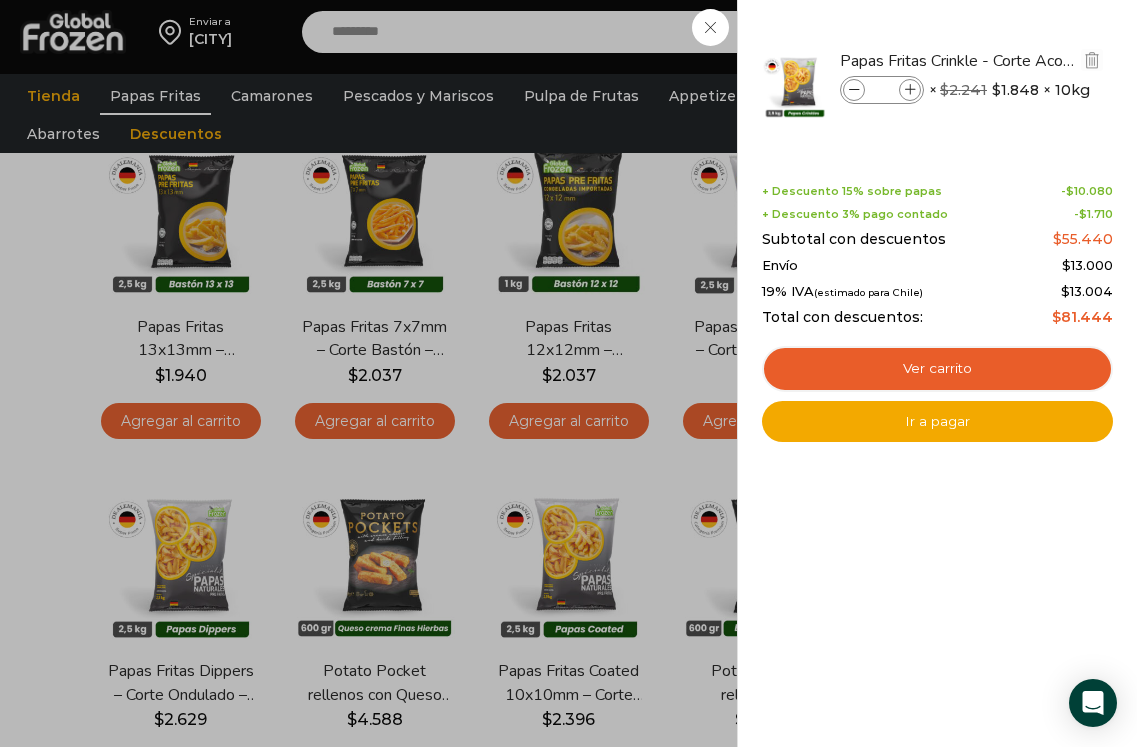 click at bounding box center (910, 90) 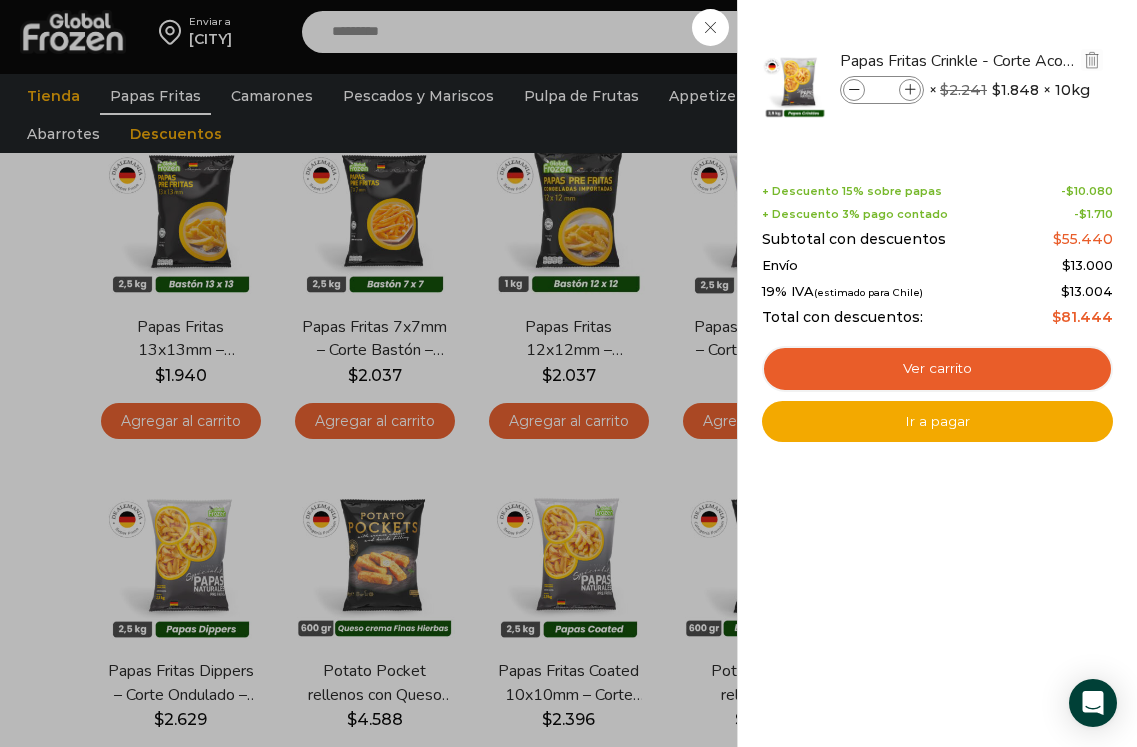 click at bounding box center (910, 90) 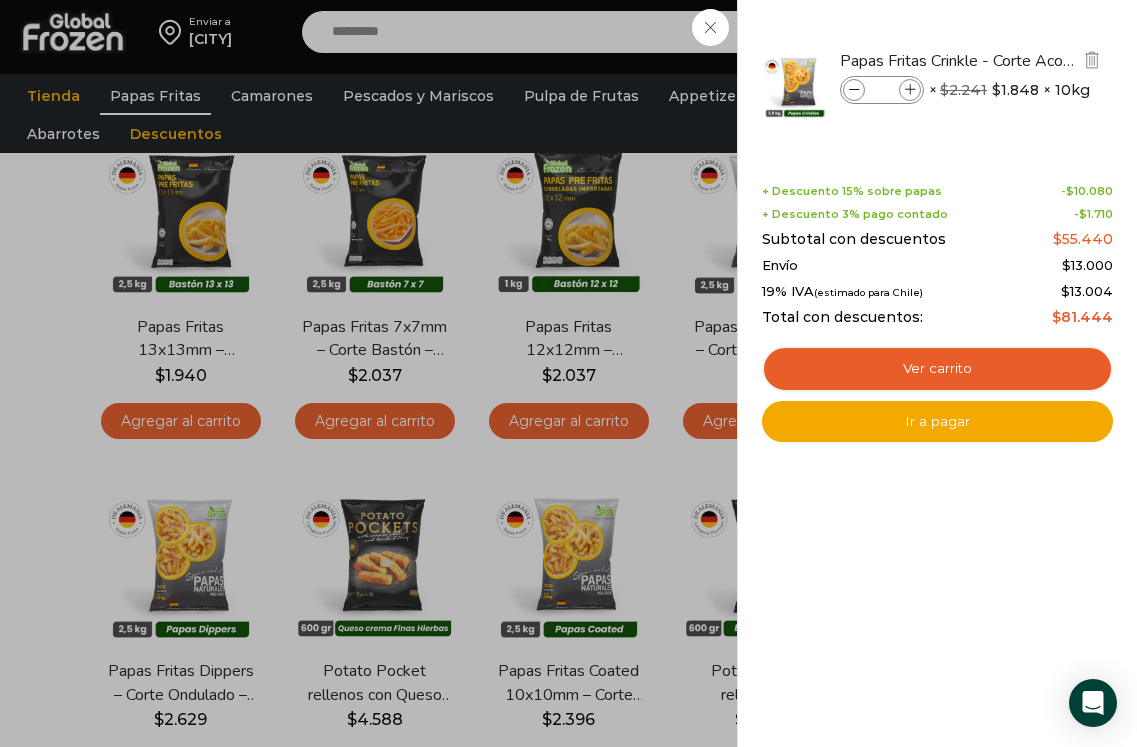 click at bounding box center [910, 90] 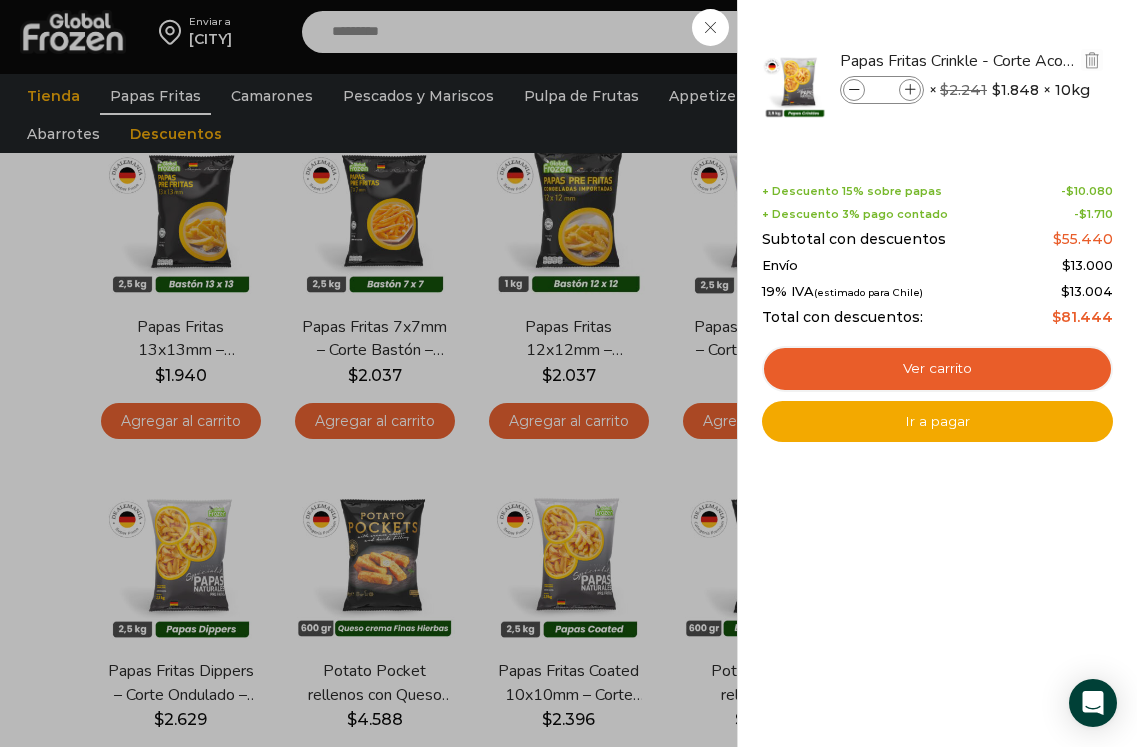 click at bounding box center [910, 90] 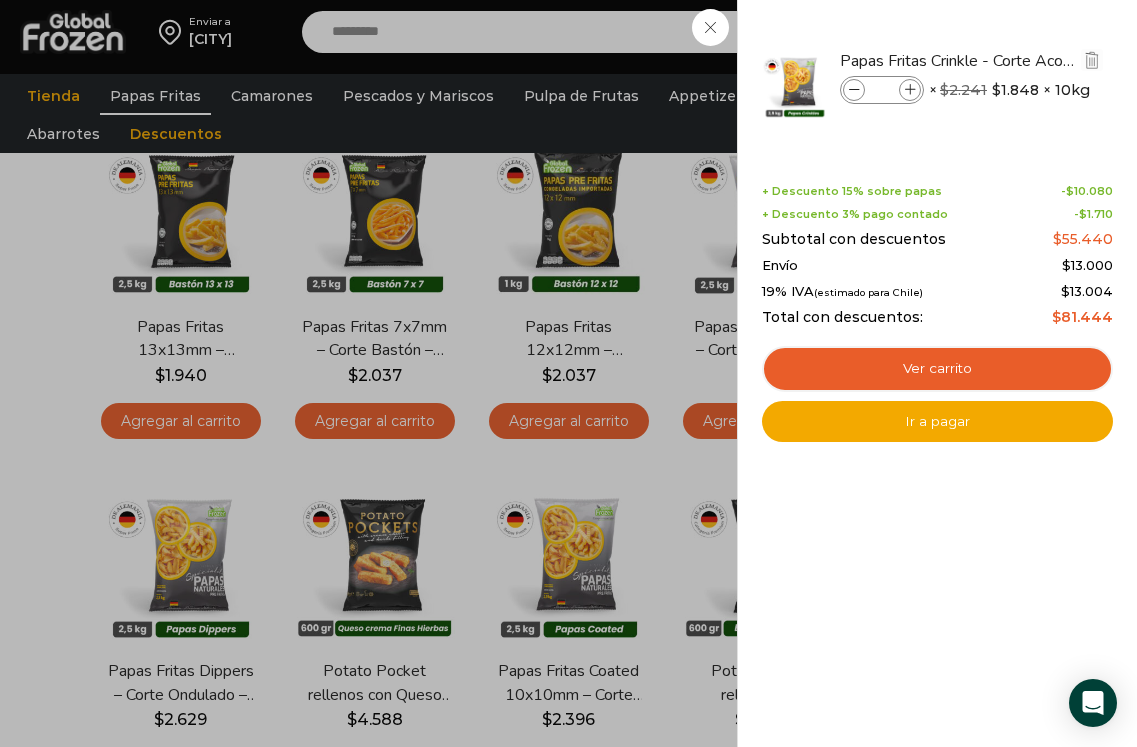 click at bounding box center (910, 90) 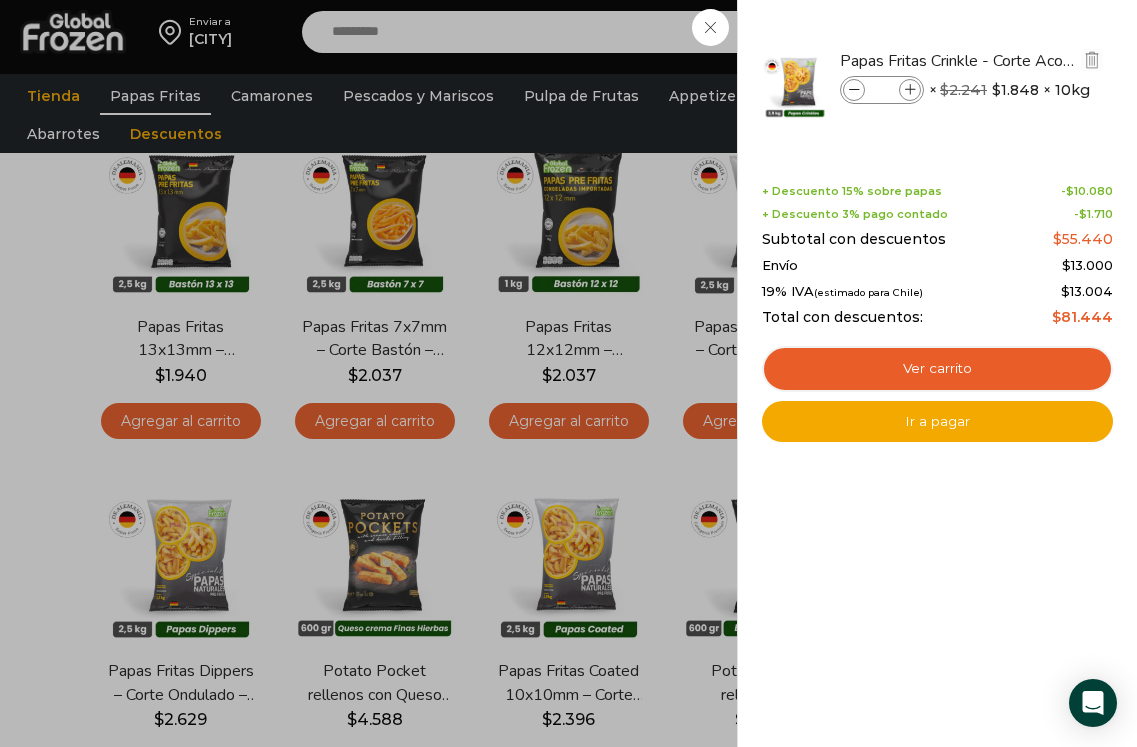 click at bounding box center (910, 90) 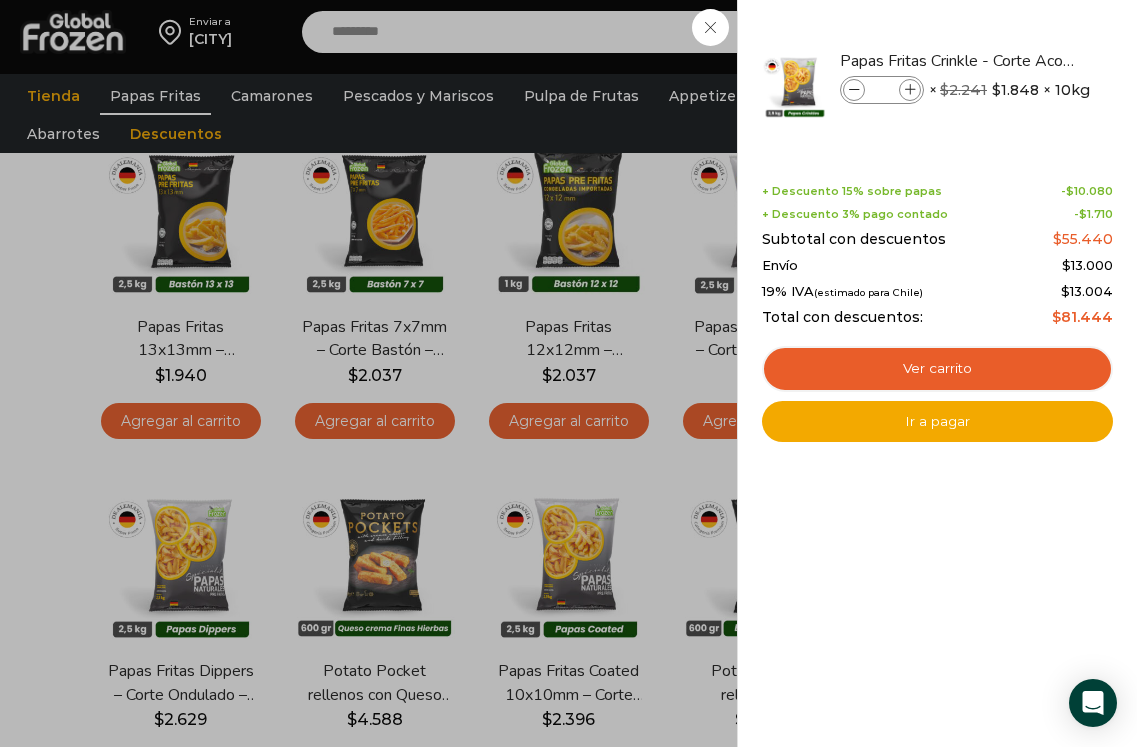 click on "3
Carrito
3
3
Shopping Cart
*
$" at bounding box center (1067, 32) 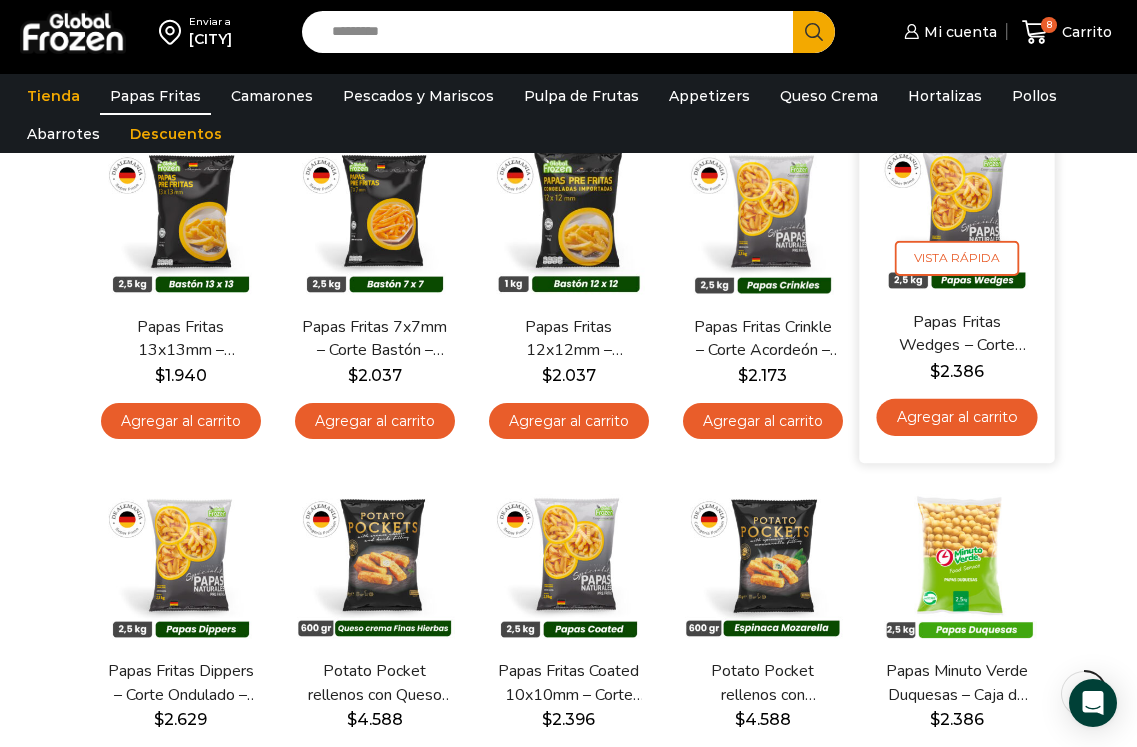 click on "Agregar al carrito" at bounding box center (956, 416) 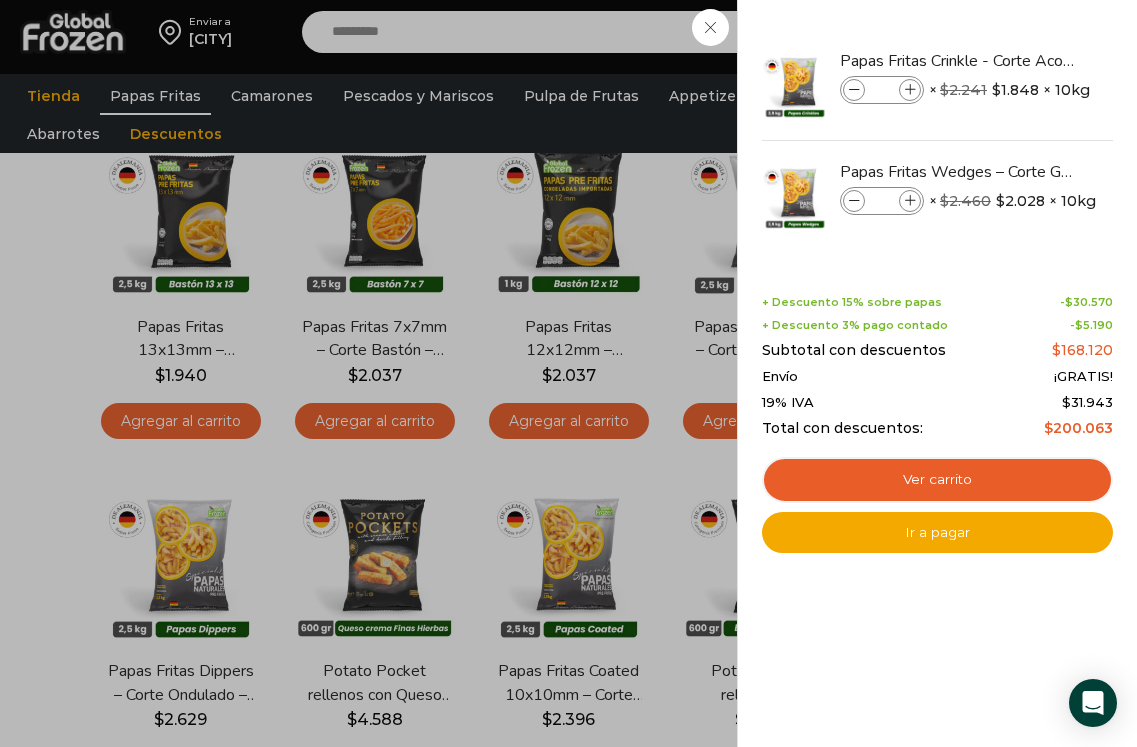 click on "9
Carrito
9
9
Shopping Cart
*" at bounding box center (1067, 32) 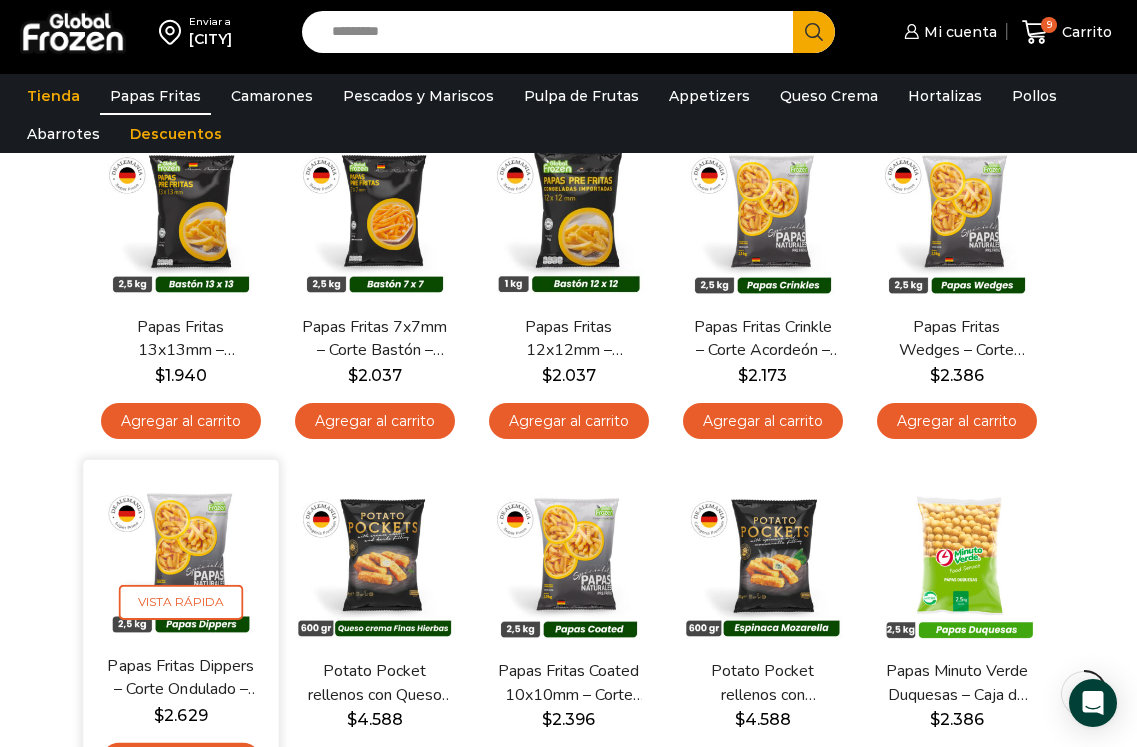 click on "Agregar al carrito" at bounding box center [180, 761] 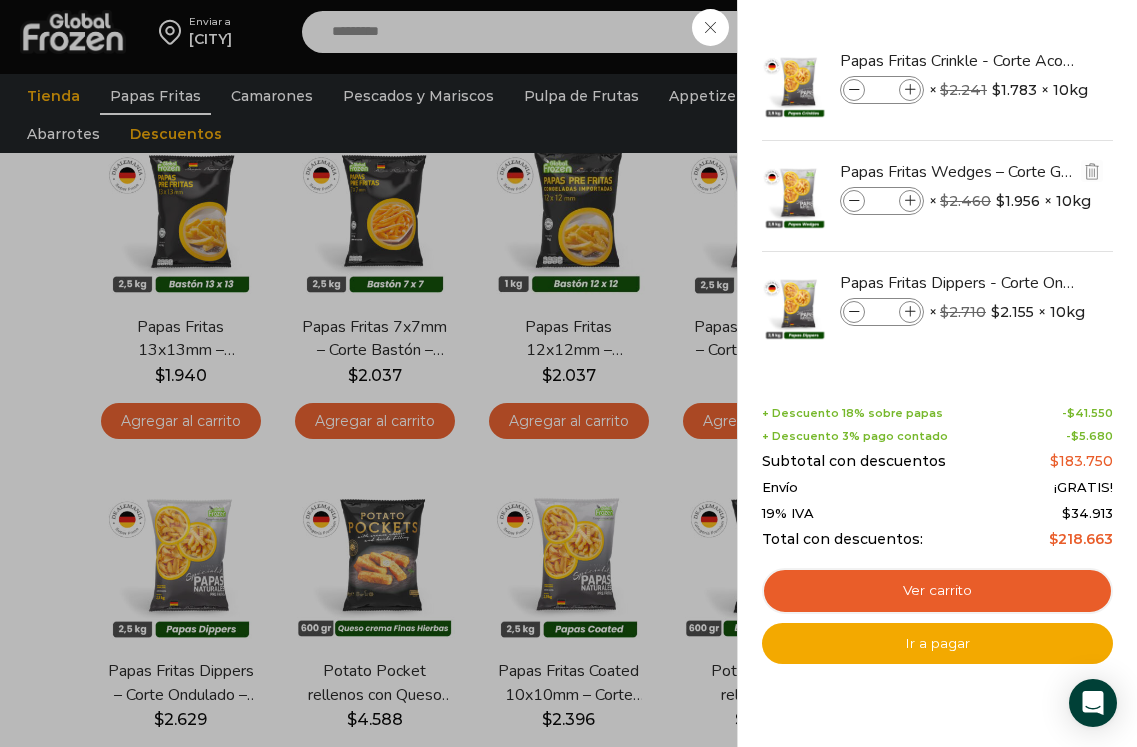 click at bounding box center (910, 201) 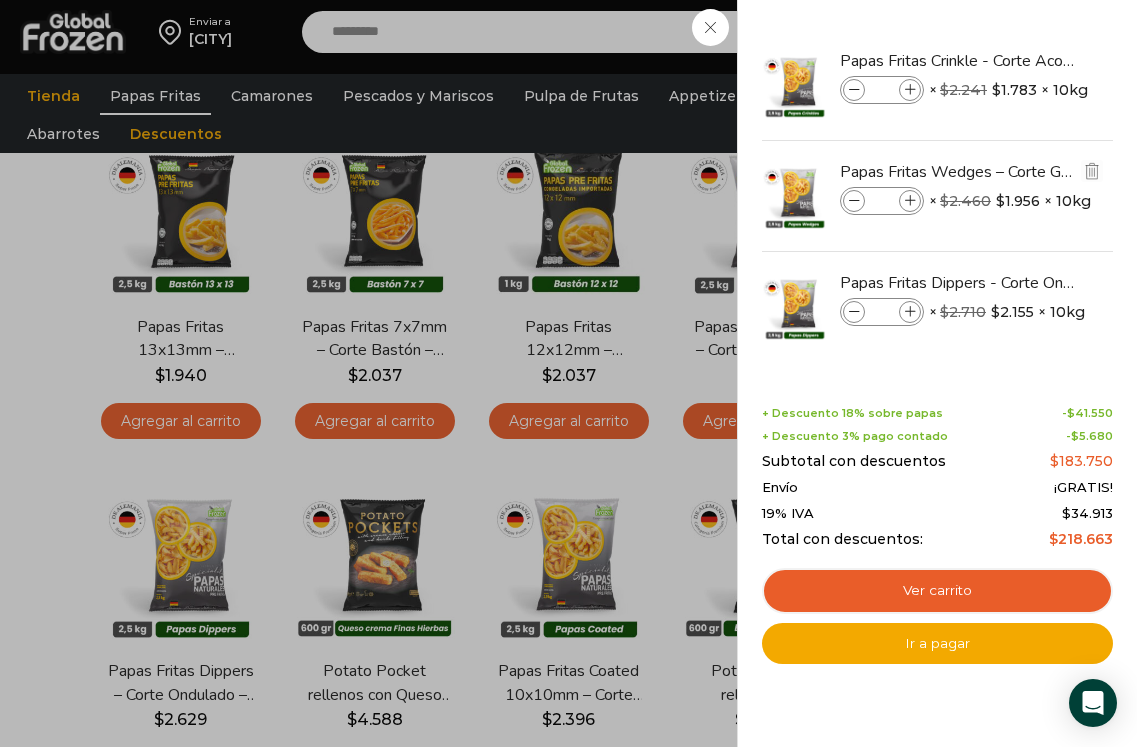 click at bounding box center [910, 201] 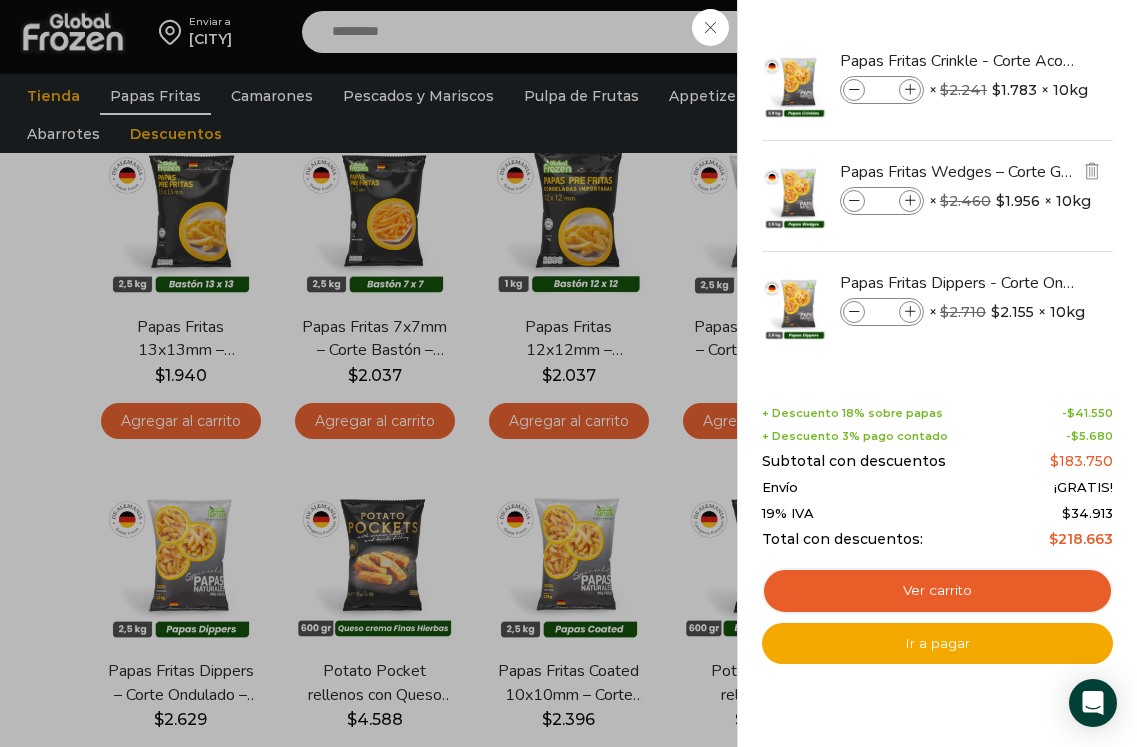 click at bounding box center [910, 201] 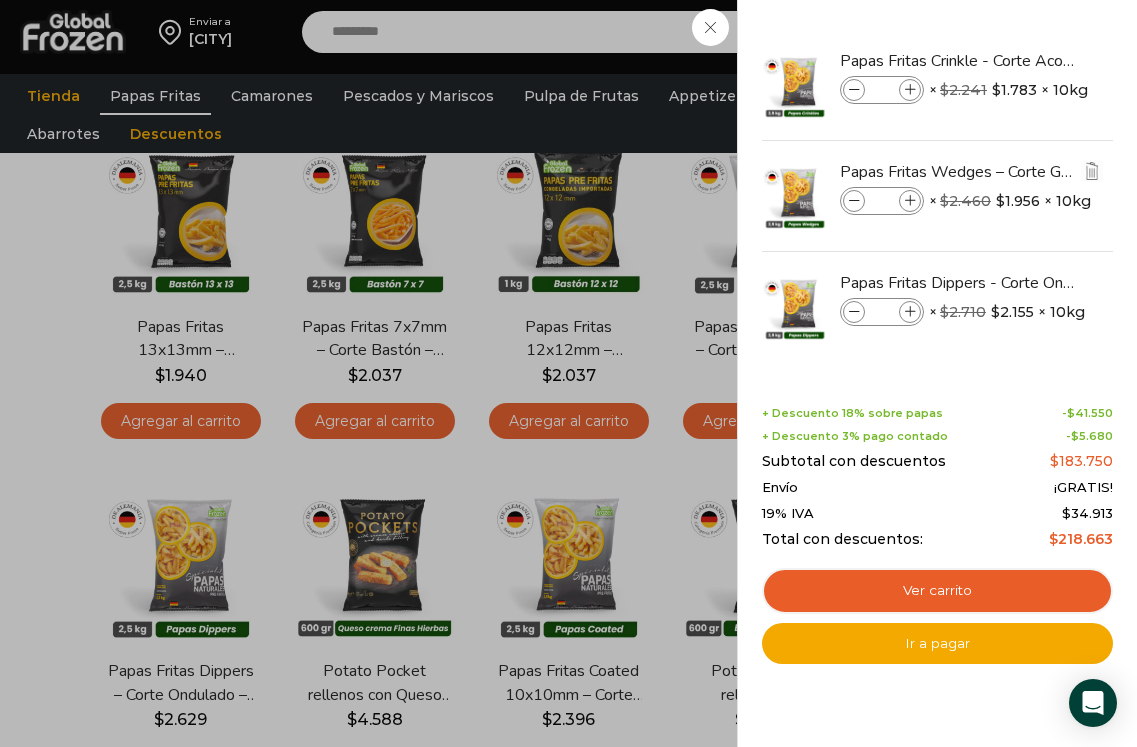 click at bounding box center [910, 201] 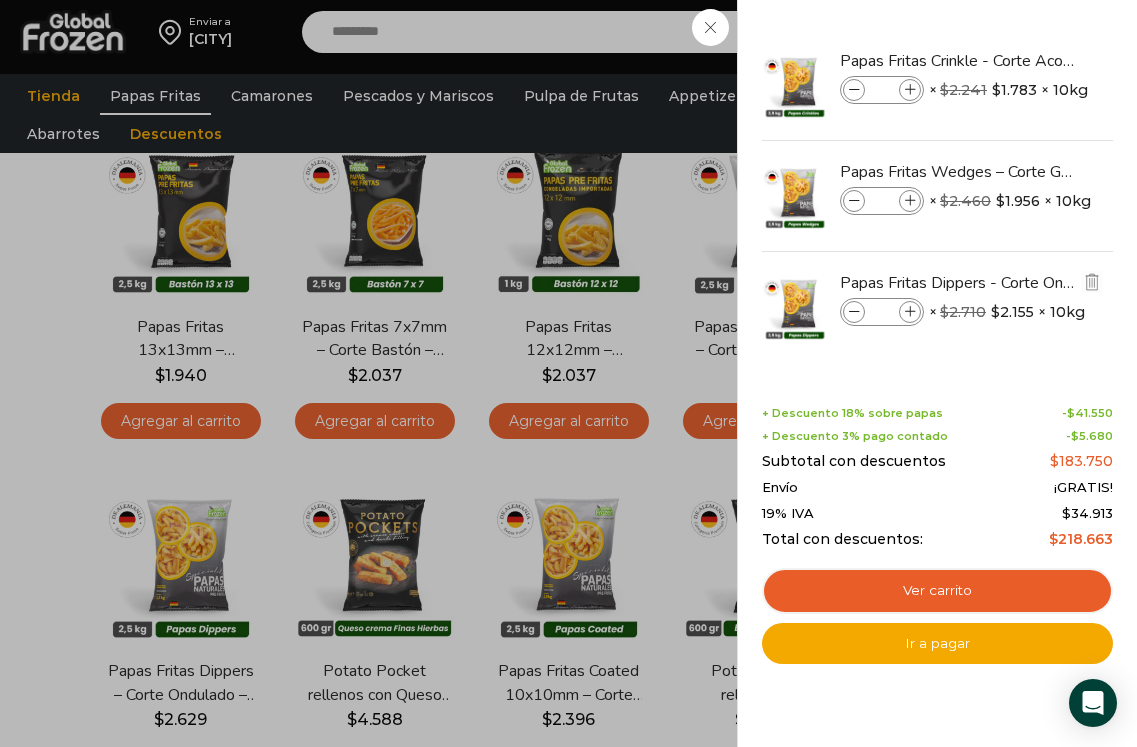 click at bounding box center [910, 312] 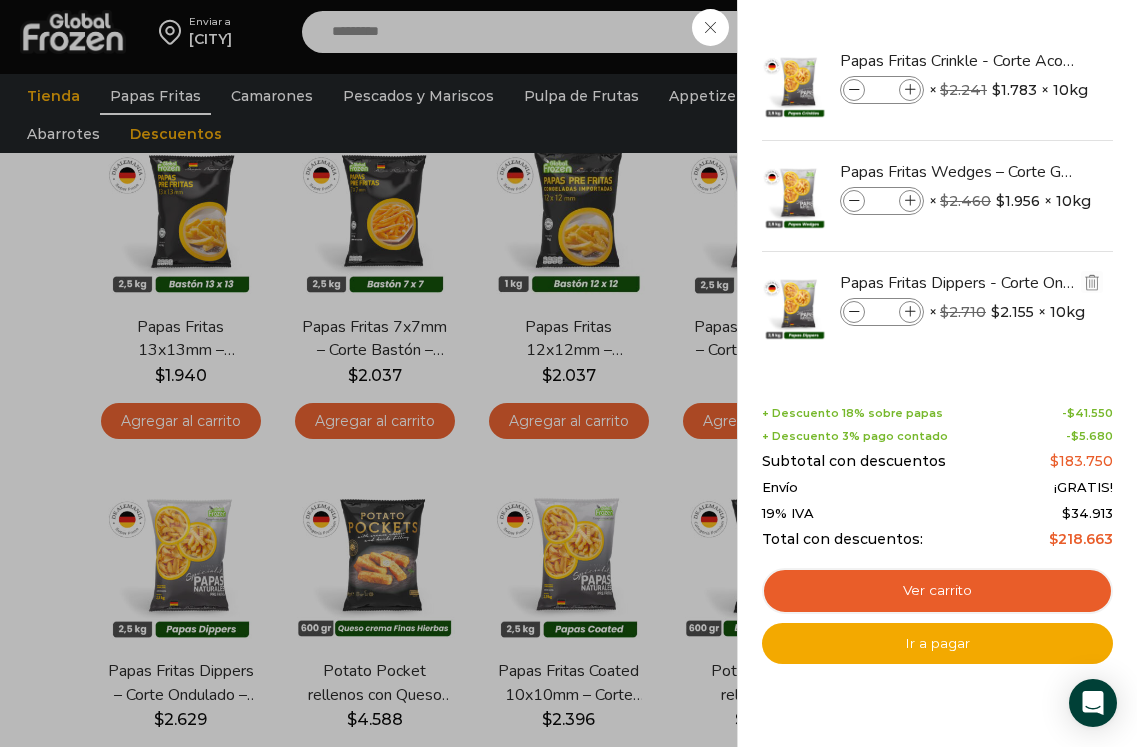 click at bounding box center (910, 312) 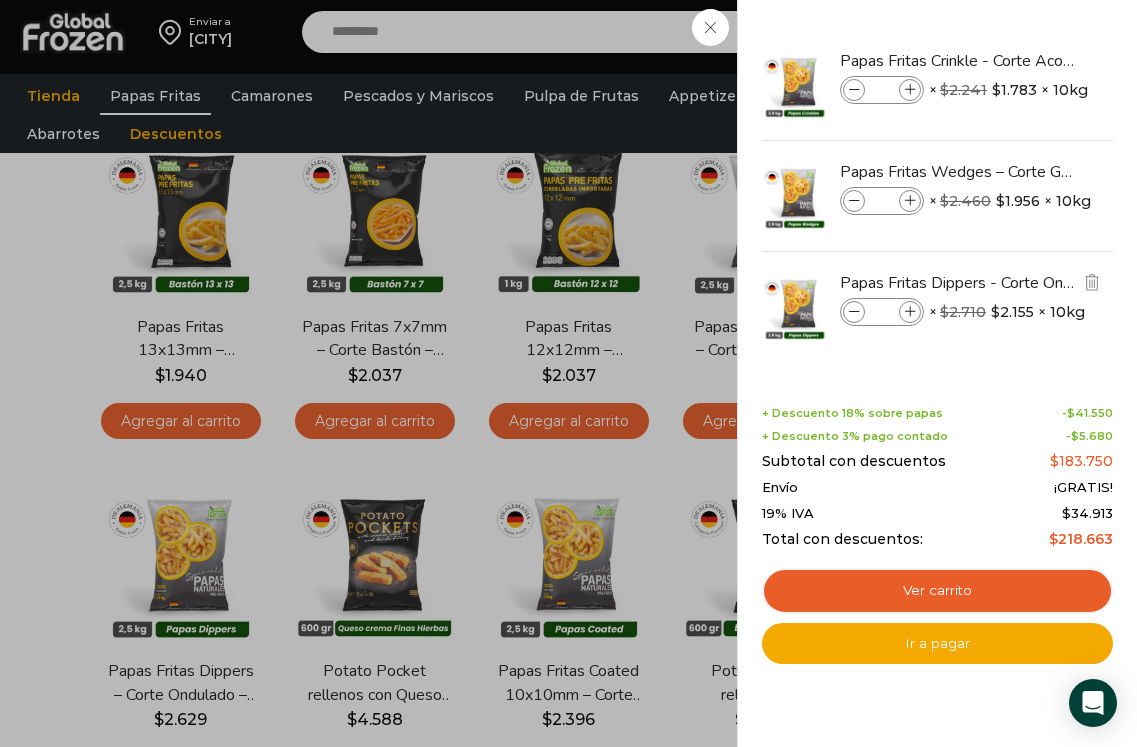 click at bounding box center (910, 312) 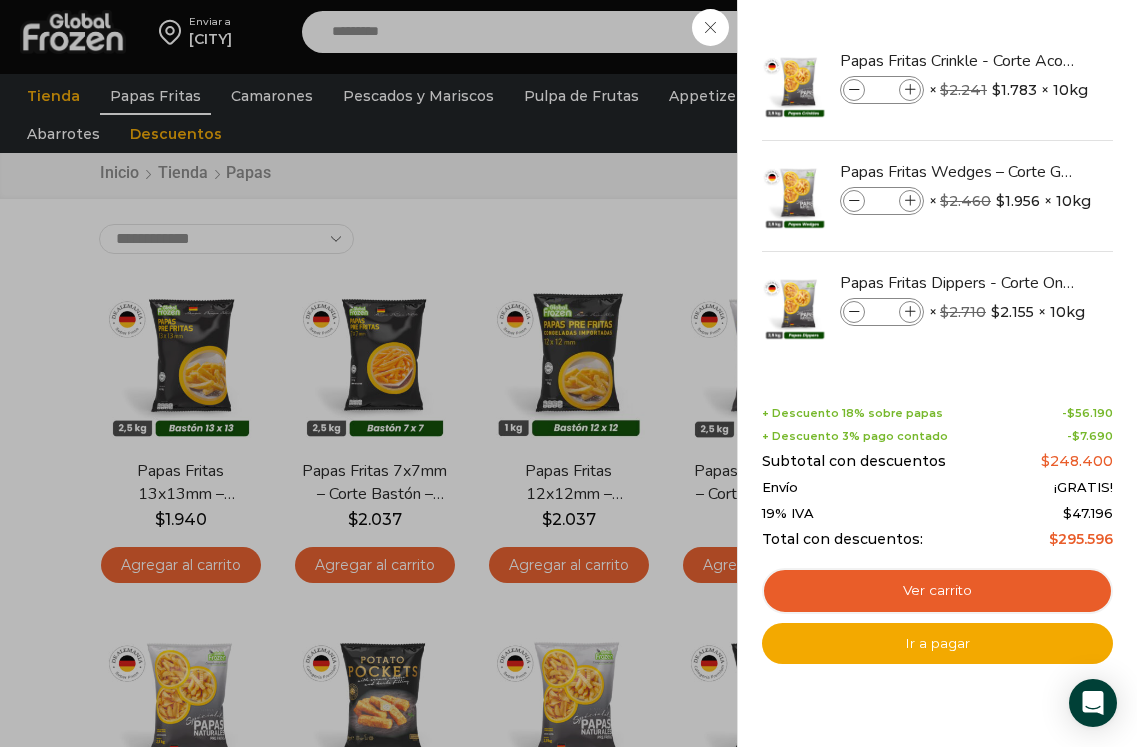 scroll, scrollTop: 0, scrollLeft: 0, axis: both 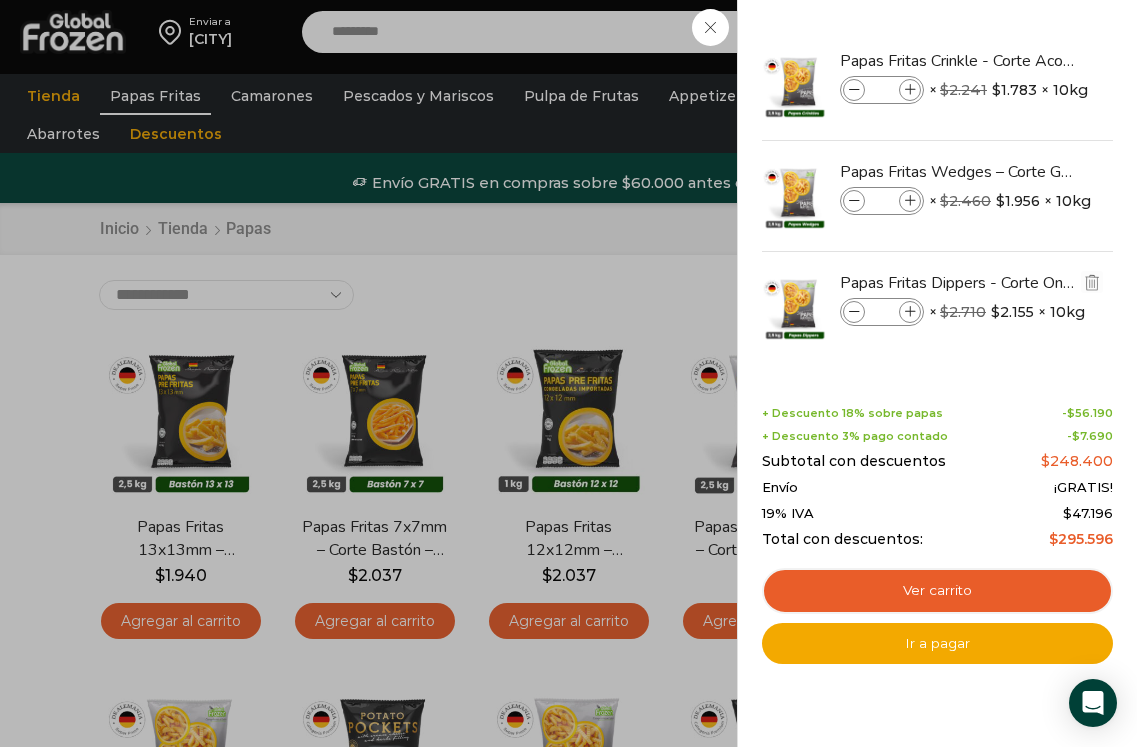 click on "Papas Fritas Dippers - Corte Ondulado - Caja 10 kg cantidad
*" at bounding box center (882, 312) 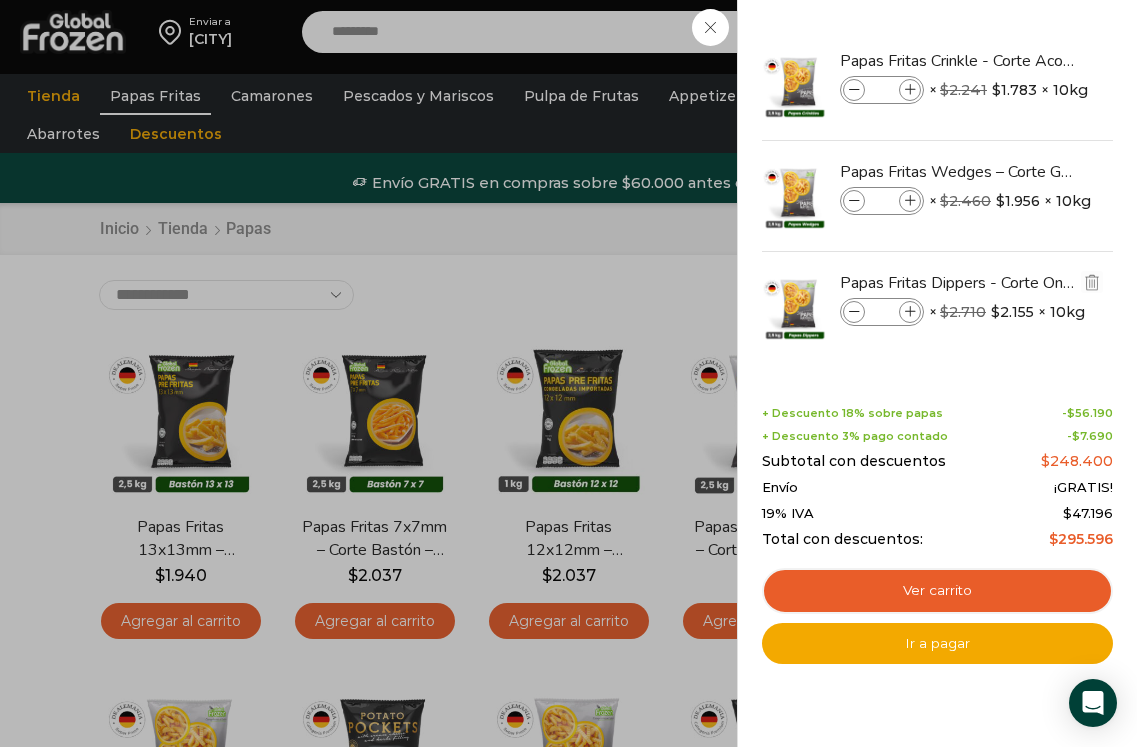 click at bounding box center (910, 312) 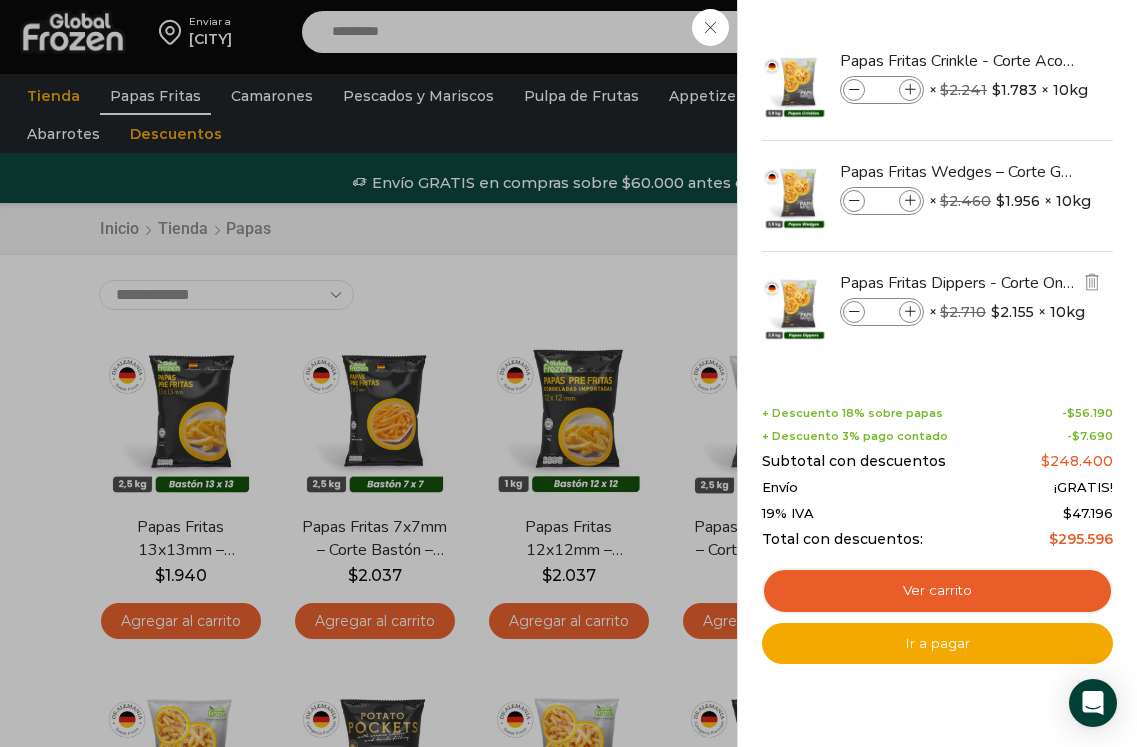 click at bounding box center (910, 312) 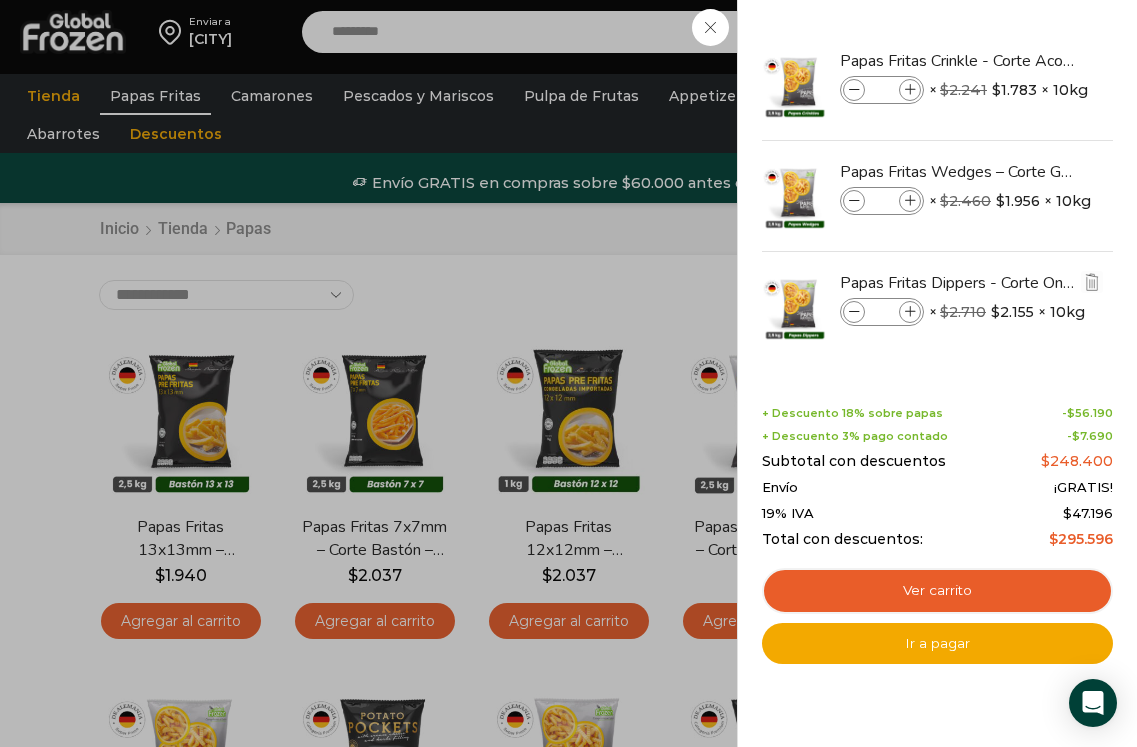 click at bounding box center (854, 312) 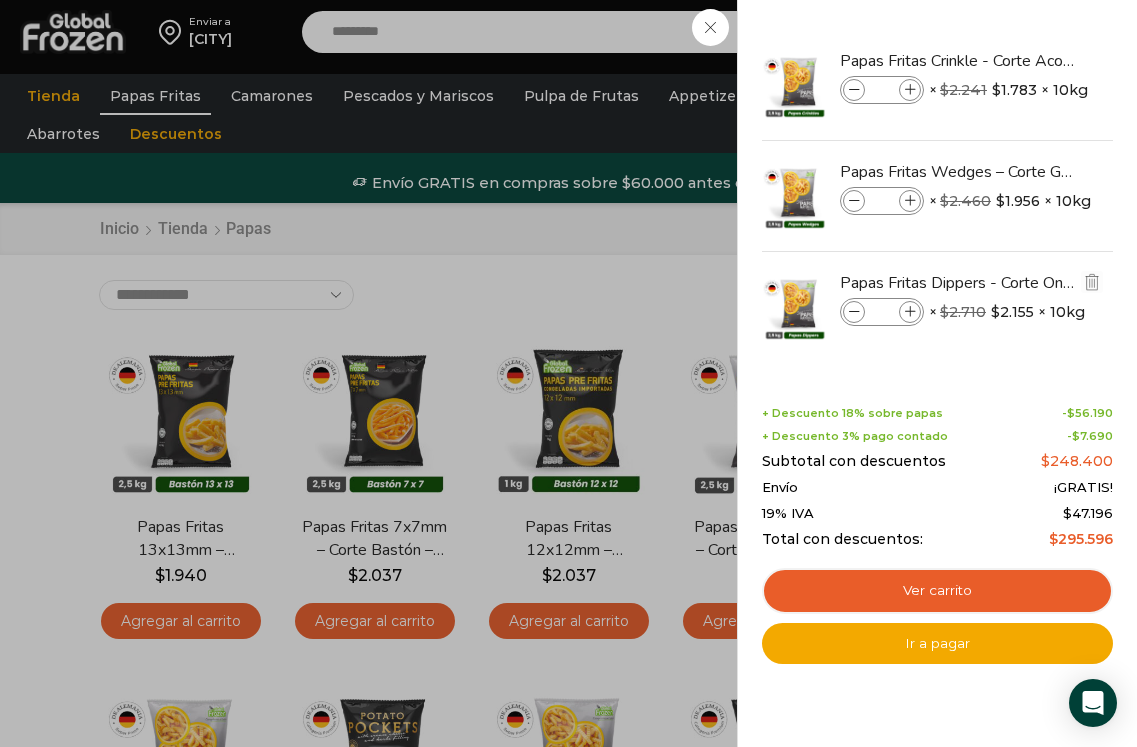 click at bounding box center (854, 312) 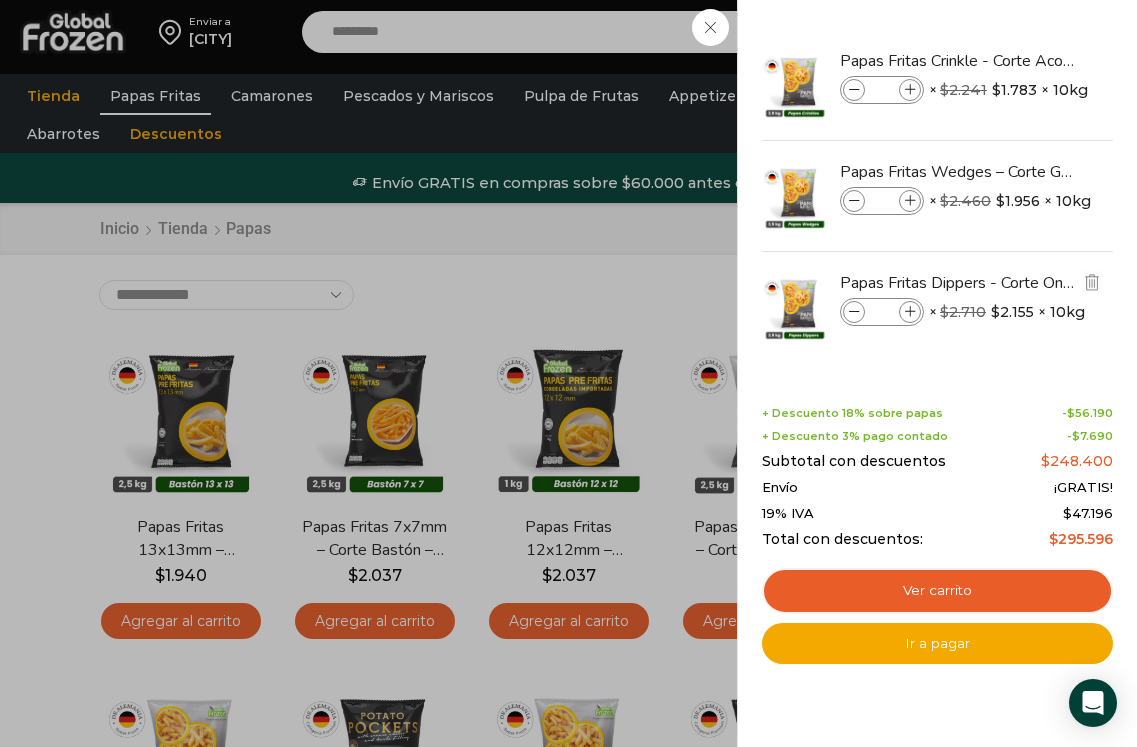 click at bounding box center [854, 312] 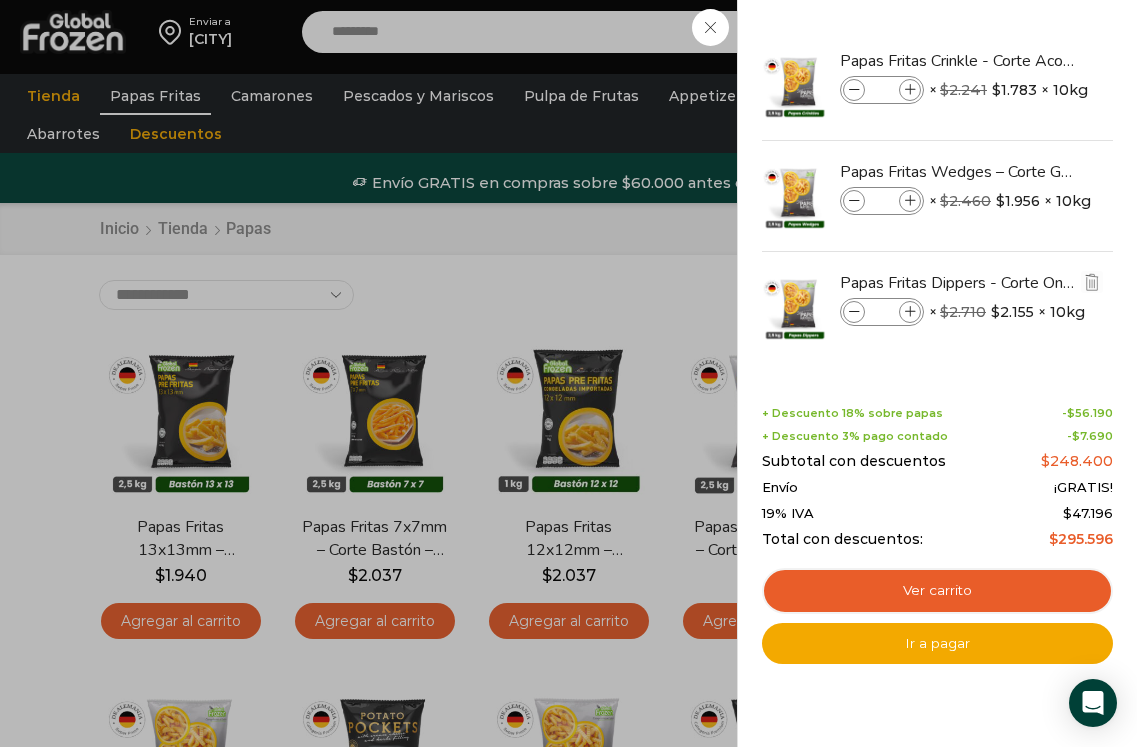 click at bounding box center [910, 312] 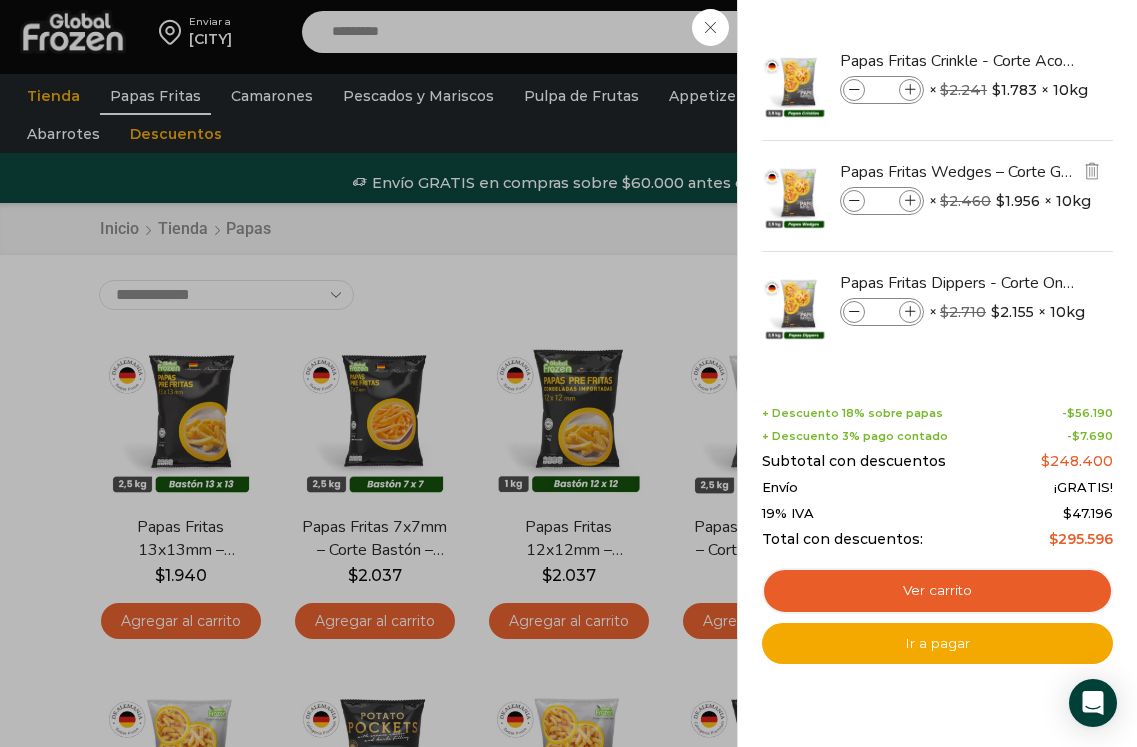 click at bounding box center (910, 201) 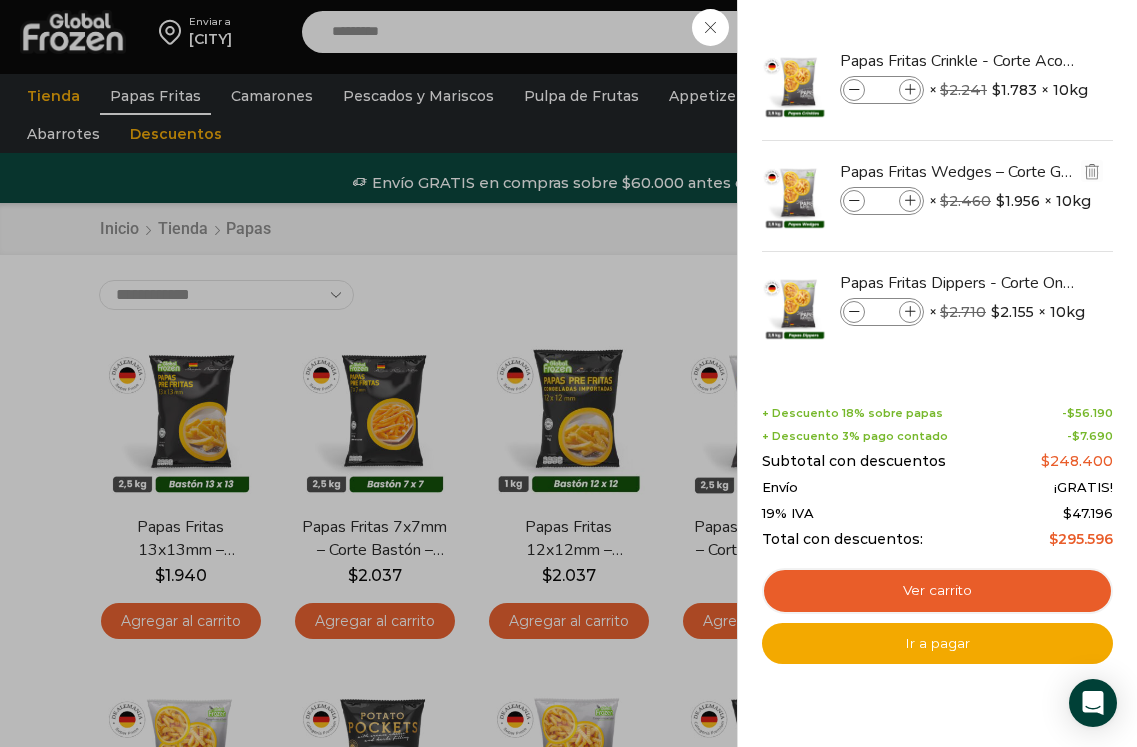 click at bounding box center [910, 201] 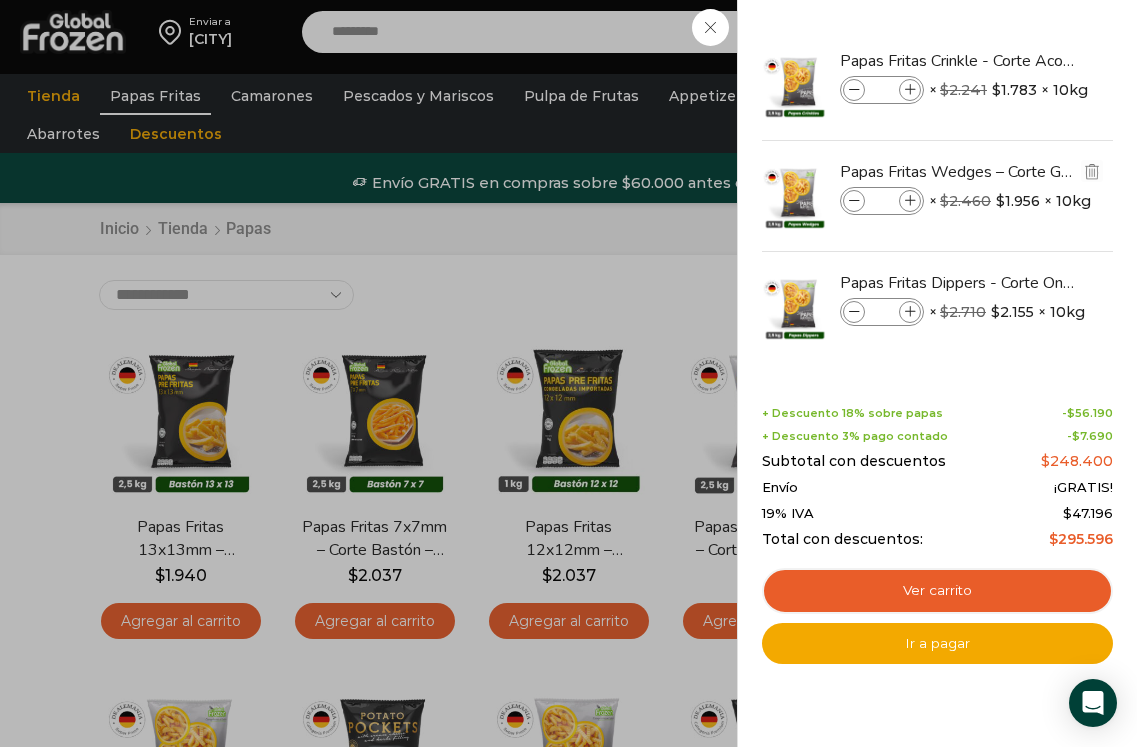 click at bounding box center (910, 201) 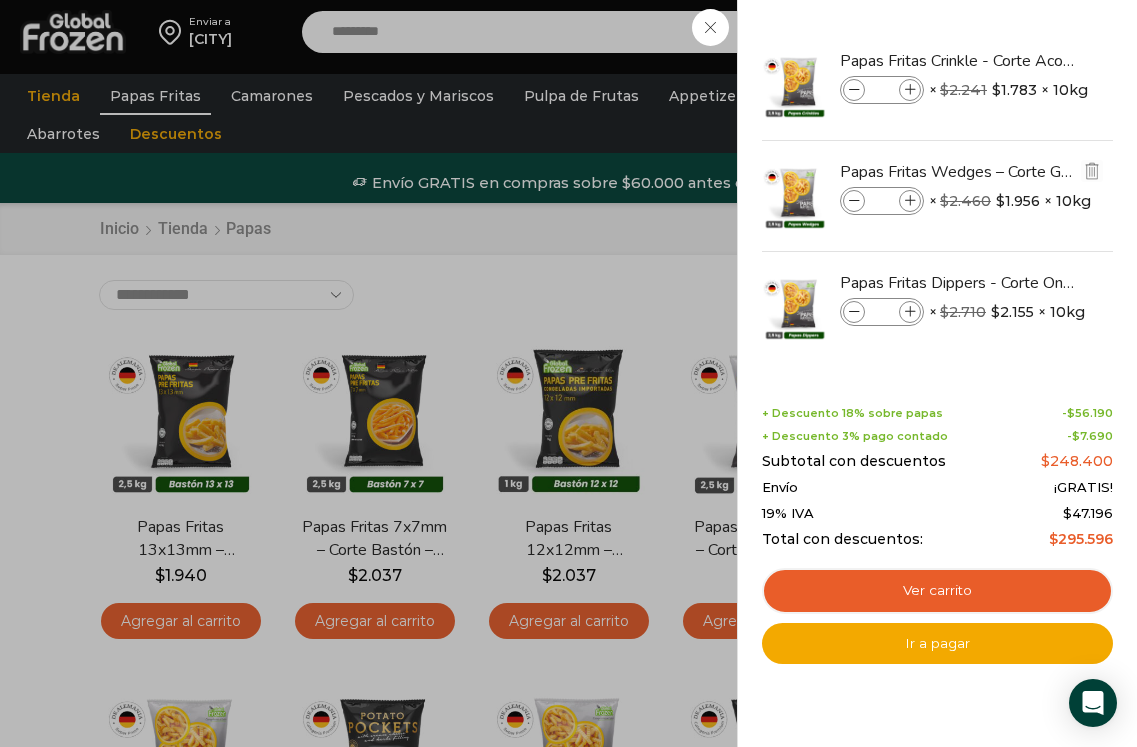 click at bounding box center [910, 201] 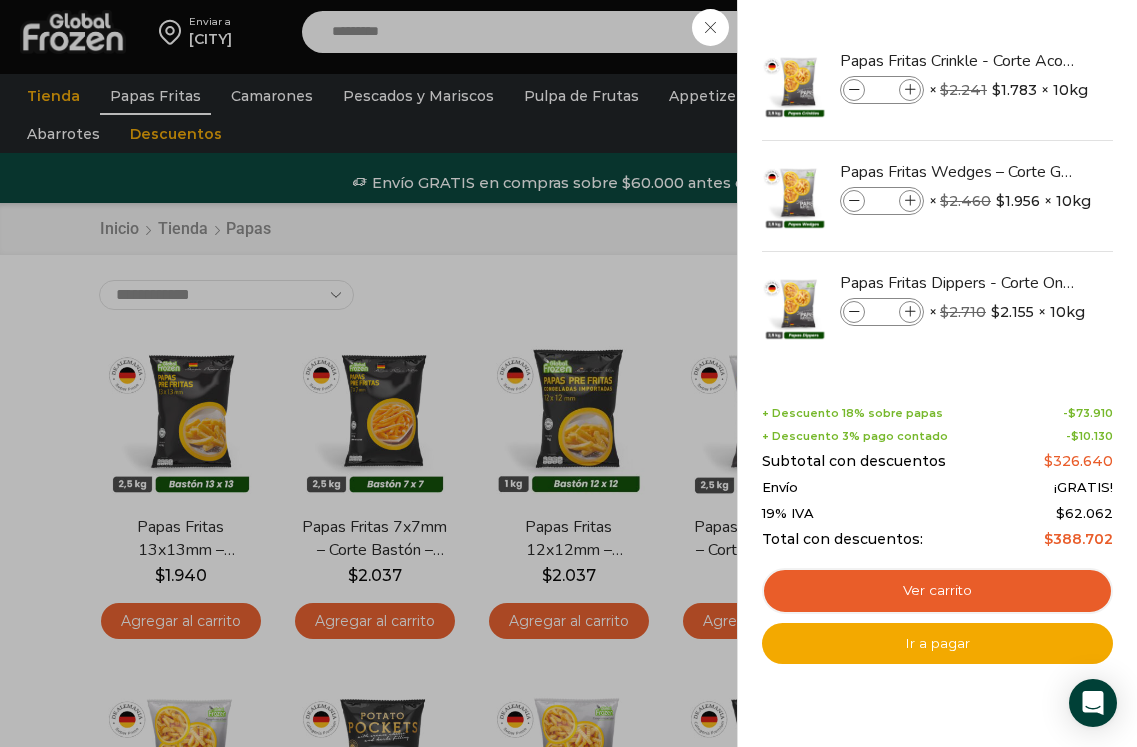 click at bounding box center (854, 312) 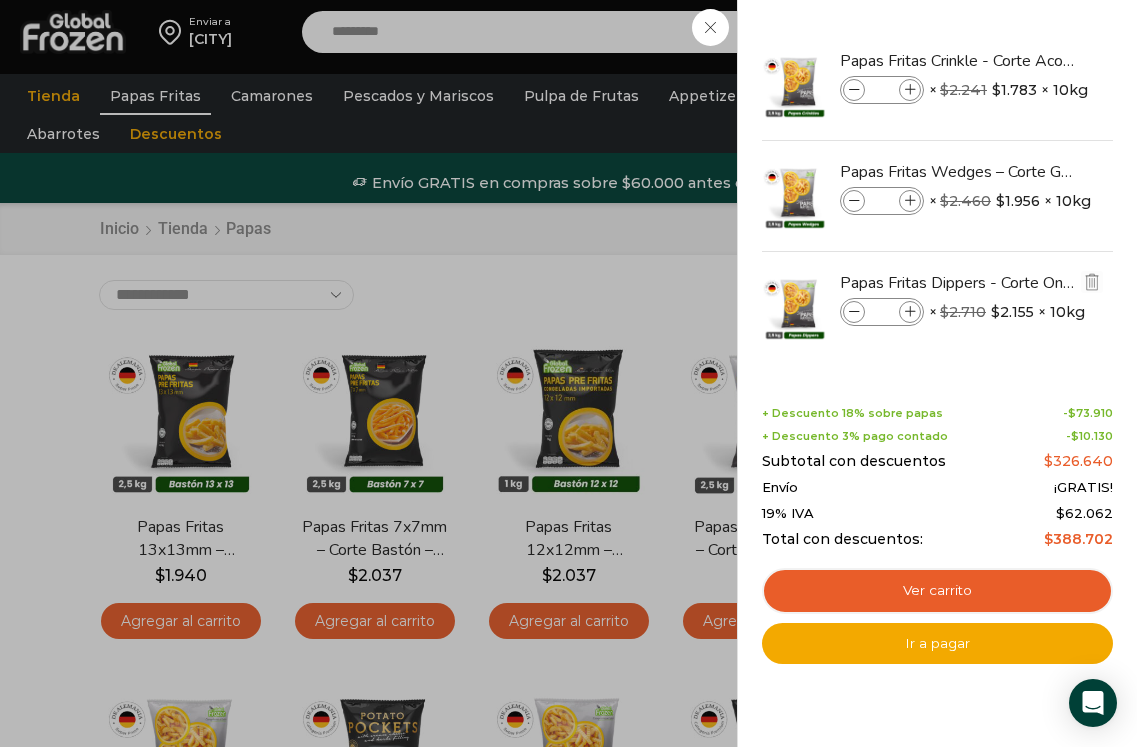 click at bounding box center (910, 312) 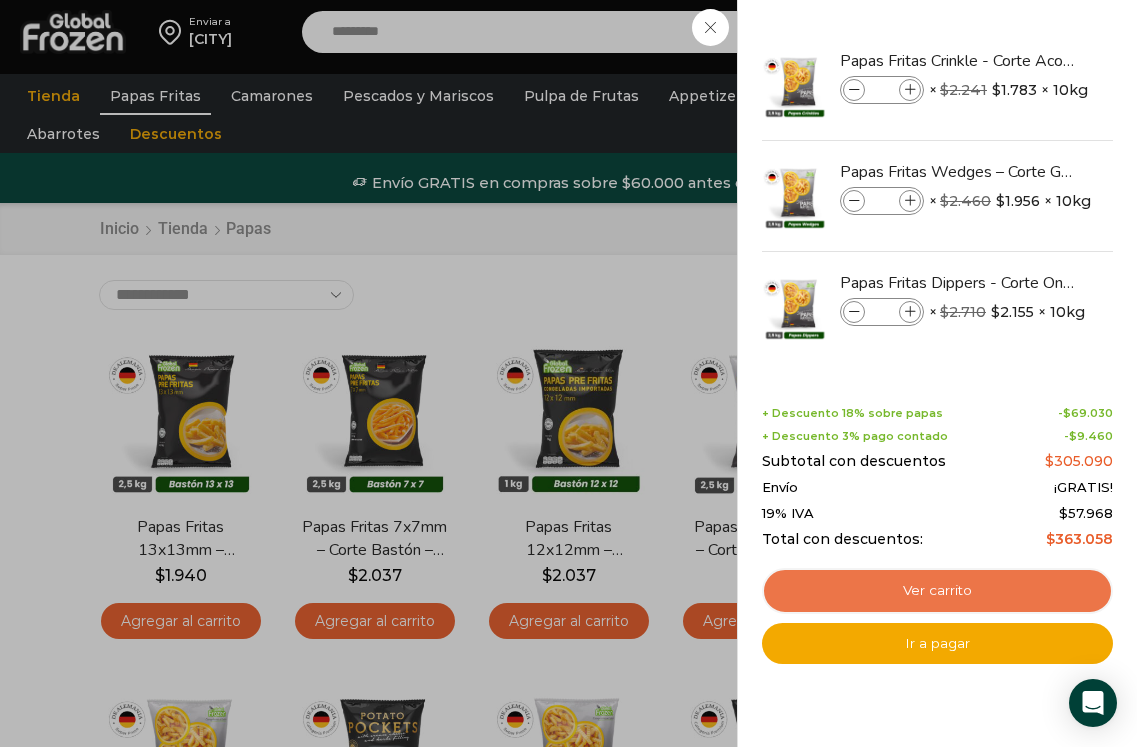 click on "Ver carrito" at bounding box center [937, 591] 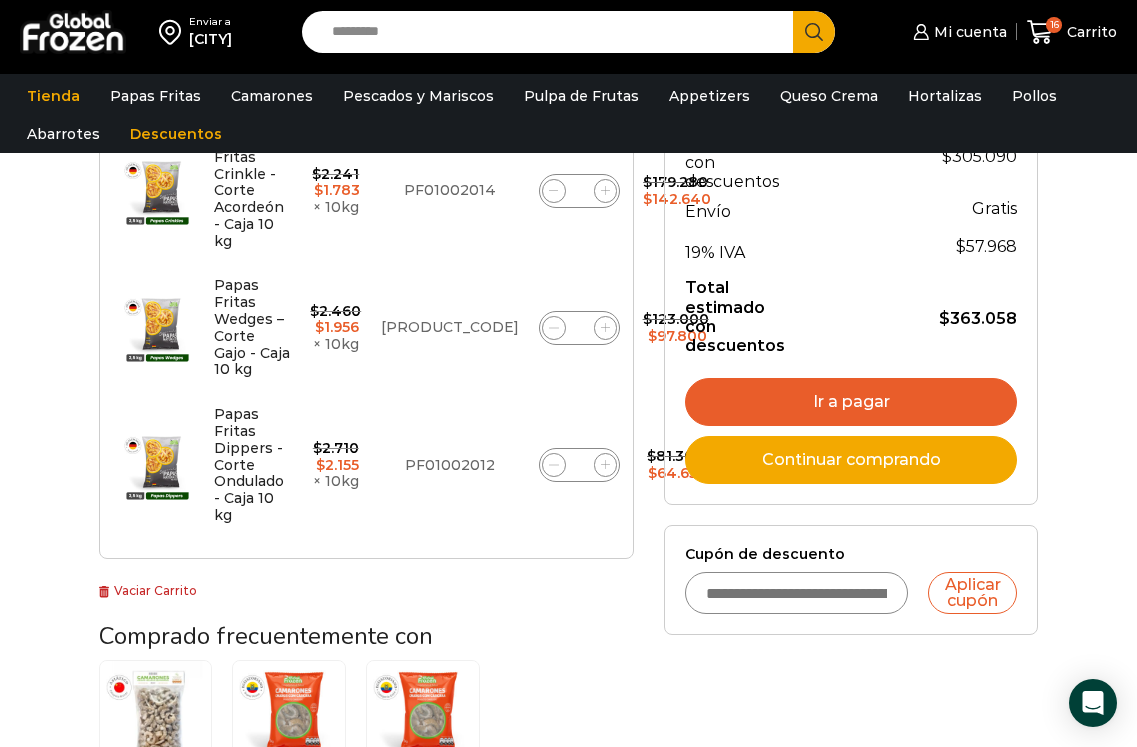scroll, scrollTop: 500, scrollLeft: 0, axis: vertical 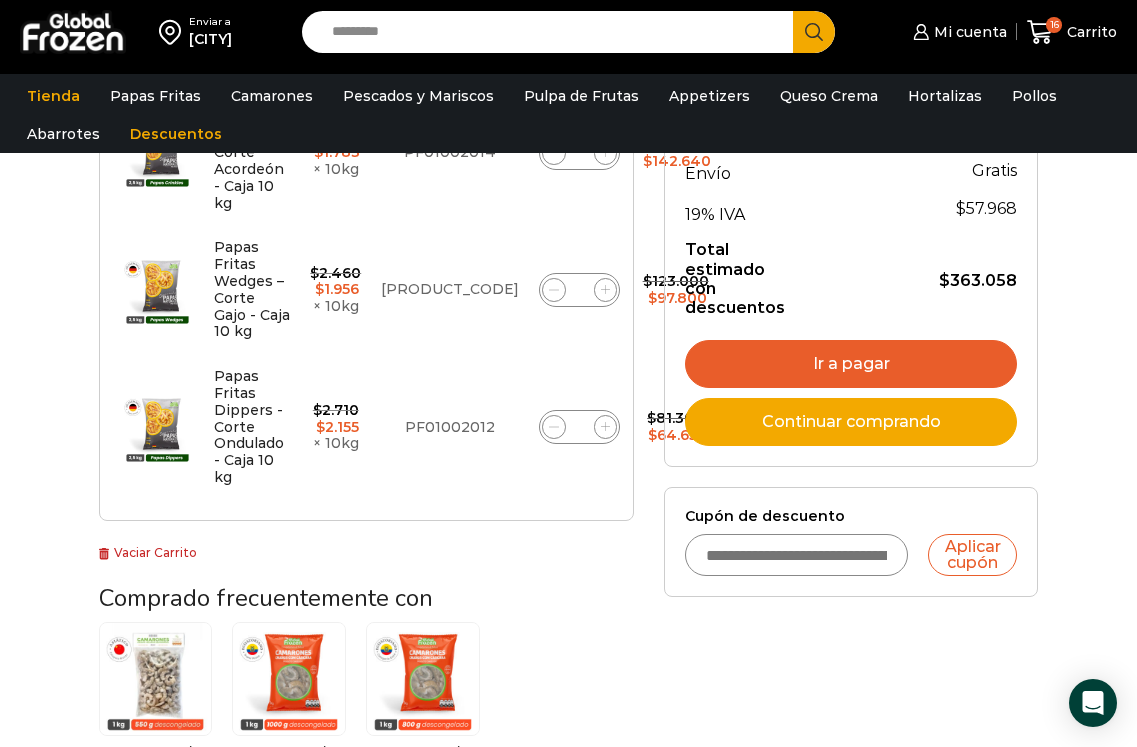 click on "Cupón de descuento" at bounding box center [796, 555] 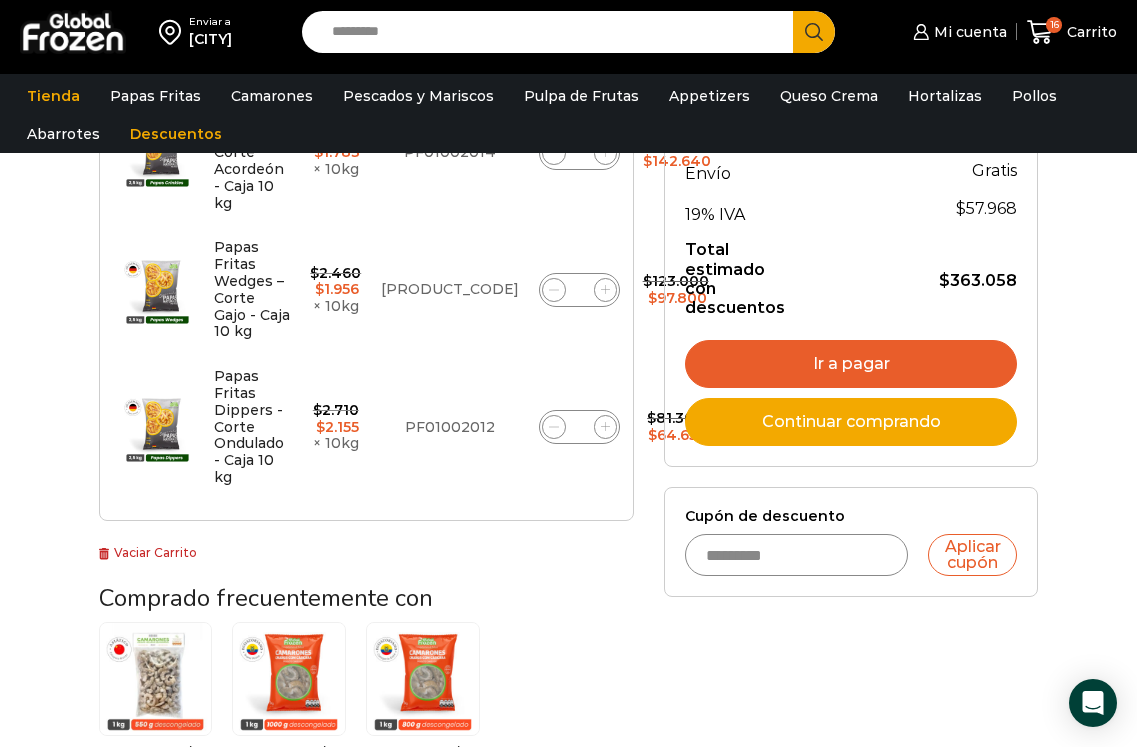 type on "*********" 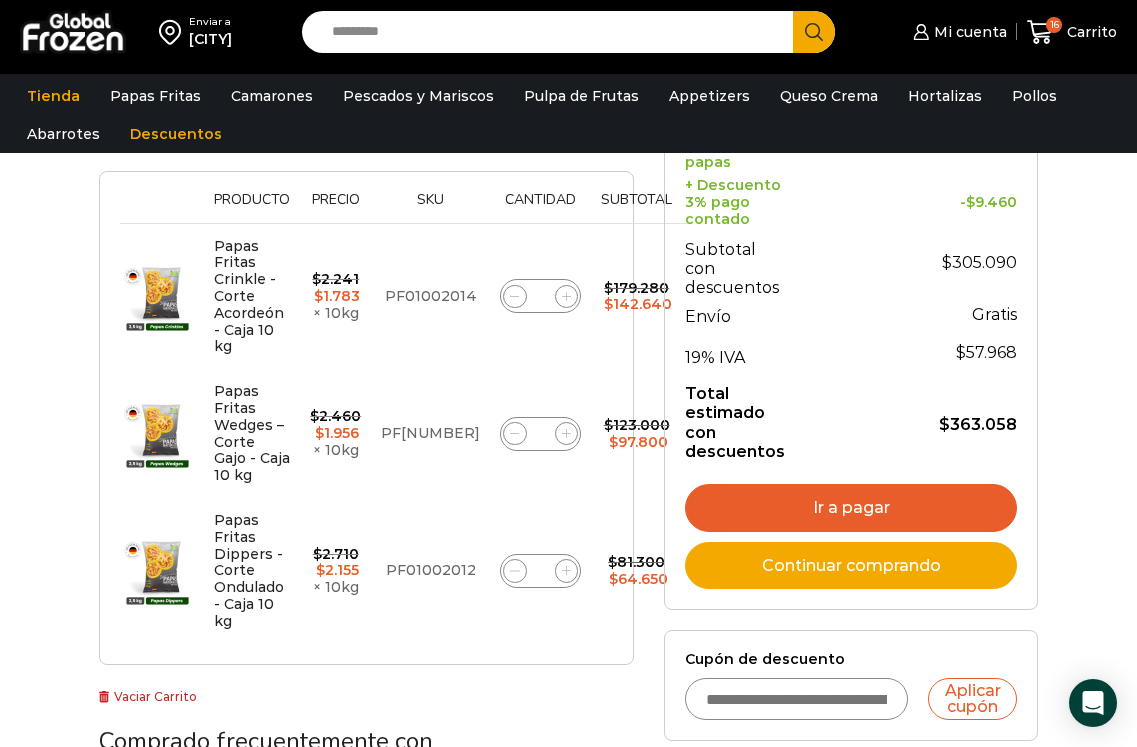 scroll, scrollTop: 600, scrollLeft: 0, axis: vertical 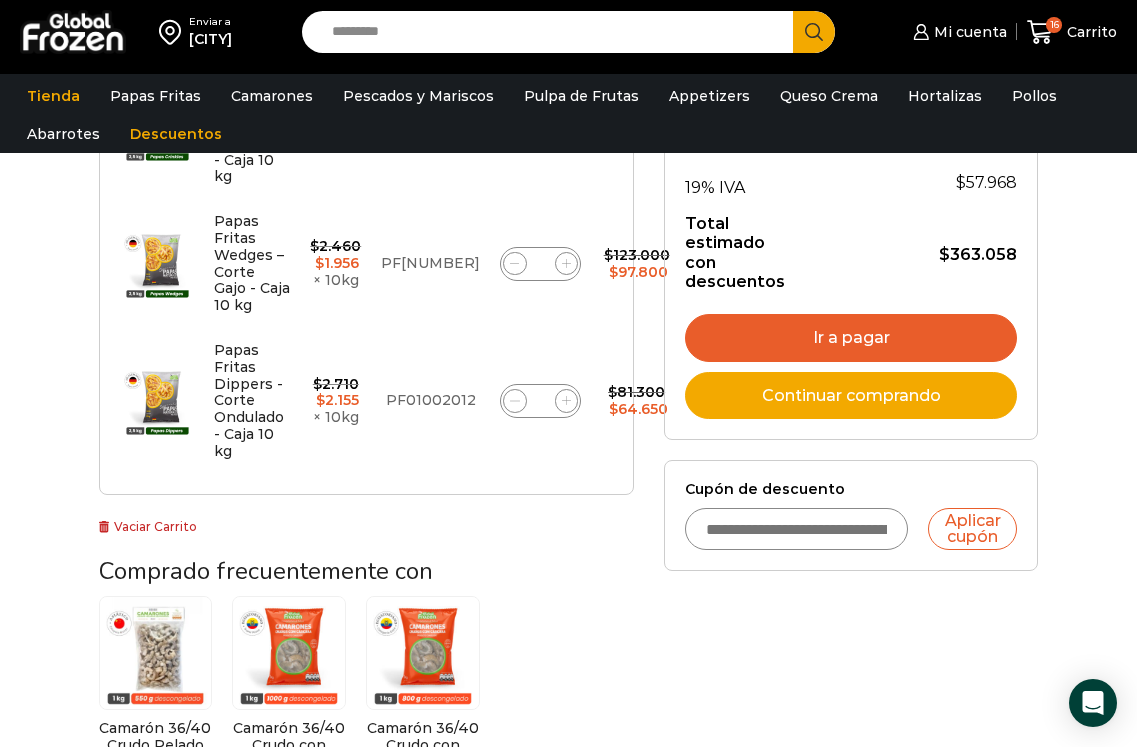 click on "Cupón de descuento" at bounding box center [796, 529] 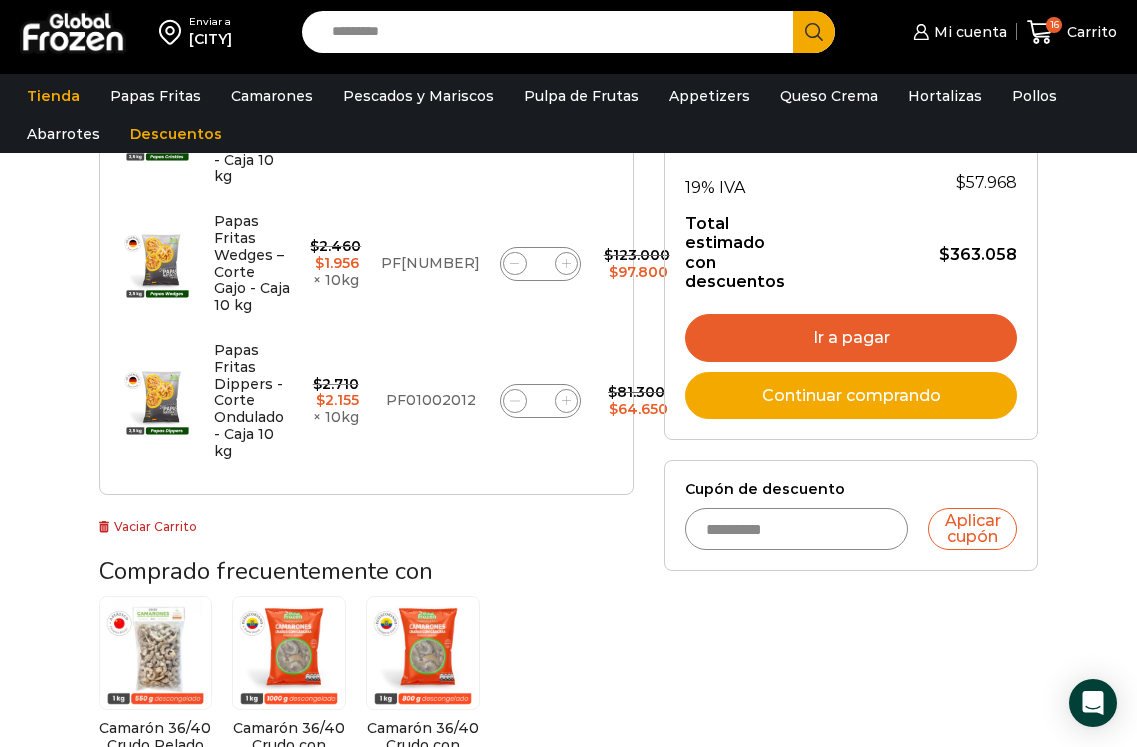 type on "*********" 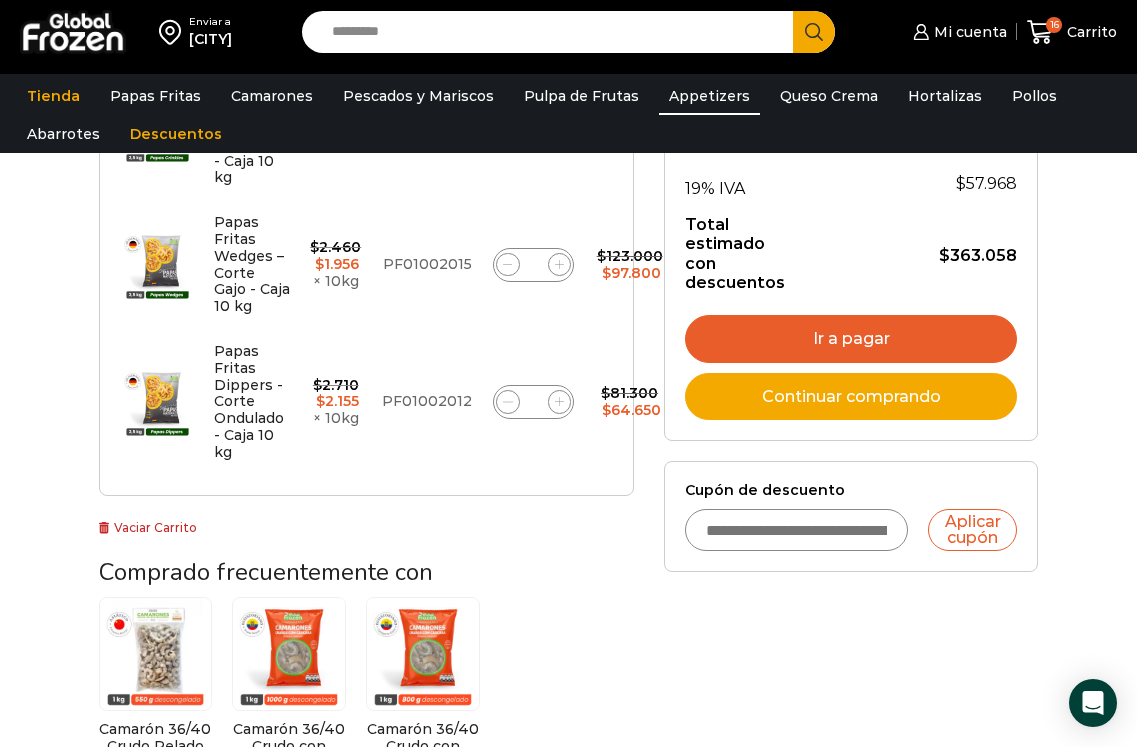 scroll, scrollTop: 600, scrollLeft: 0, axis: vertical 